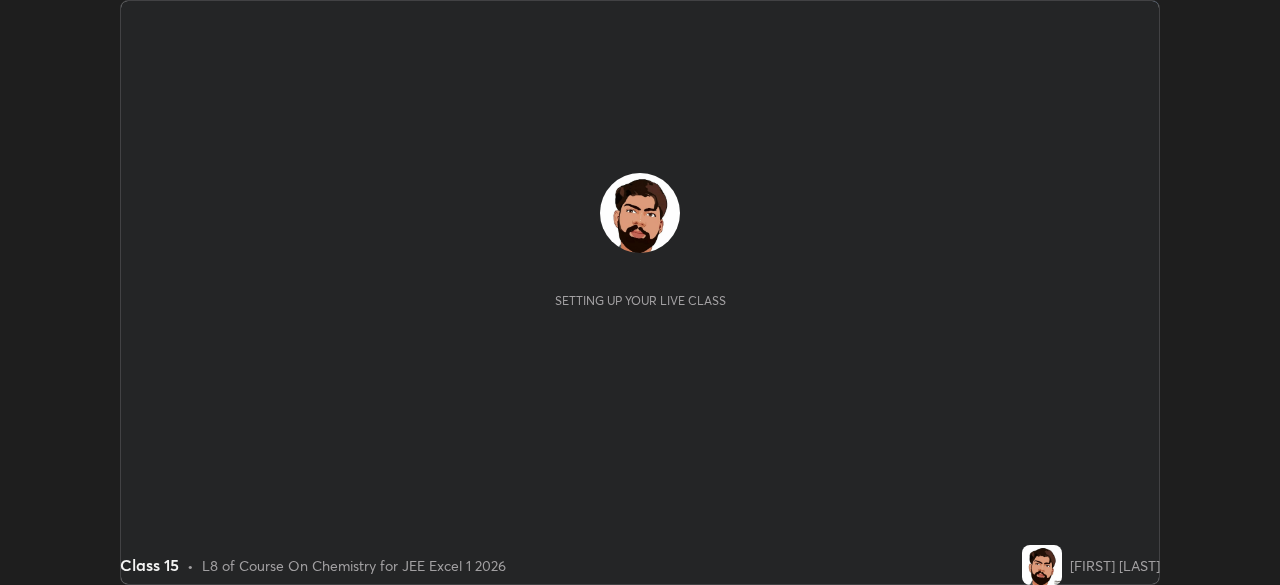 scroll, scrollTop: 0, scrollLeft: 0, axis: both 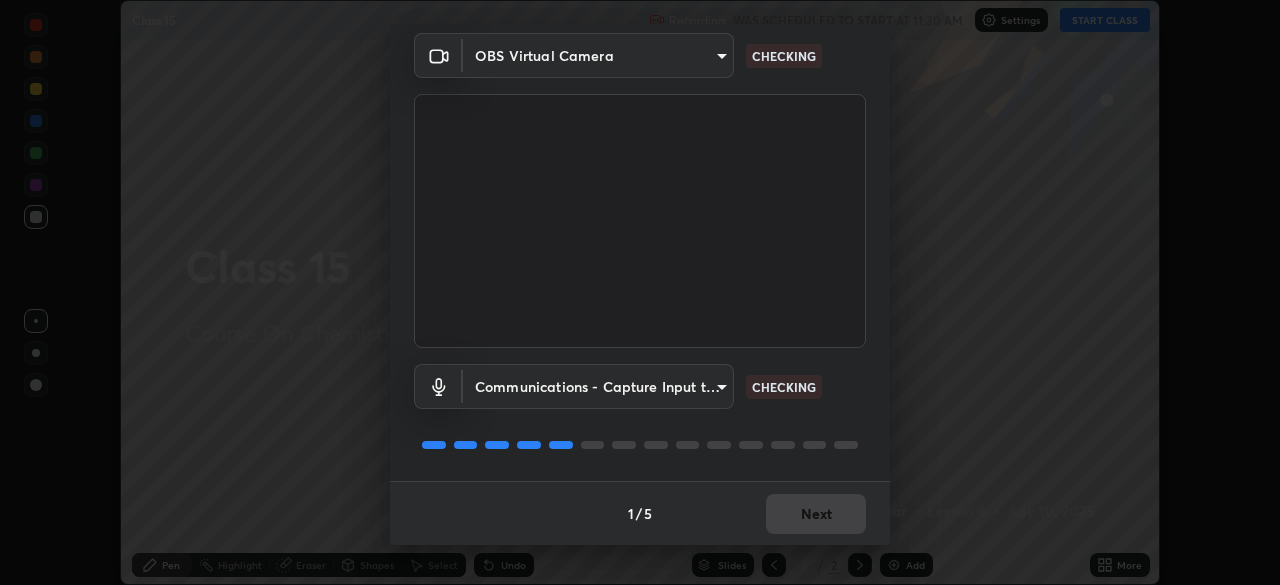 click on "1 / 5 Next" at bounding box center (640, 513) 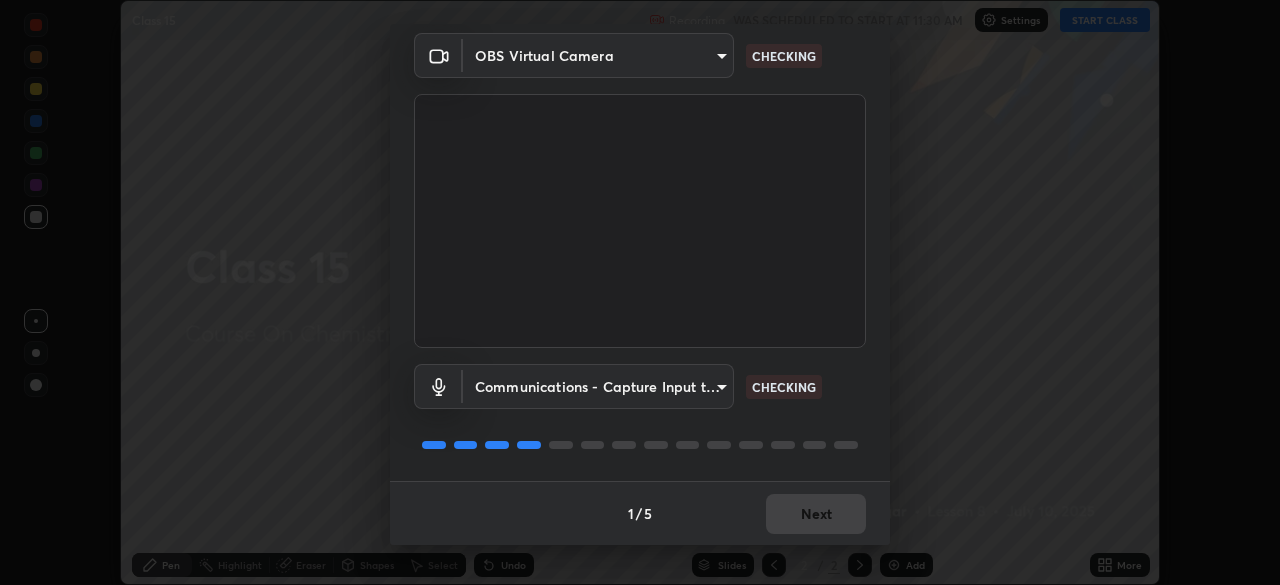 click on "1 / 5 Next" at bounding box center [640, 513] 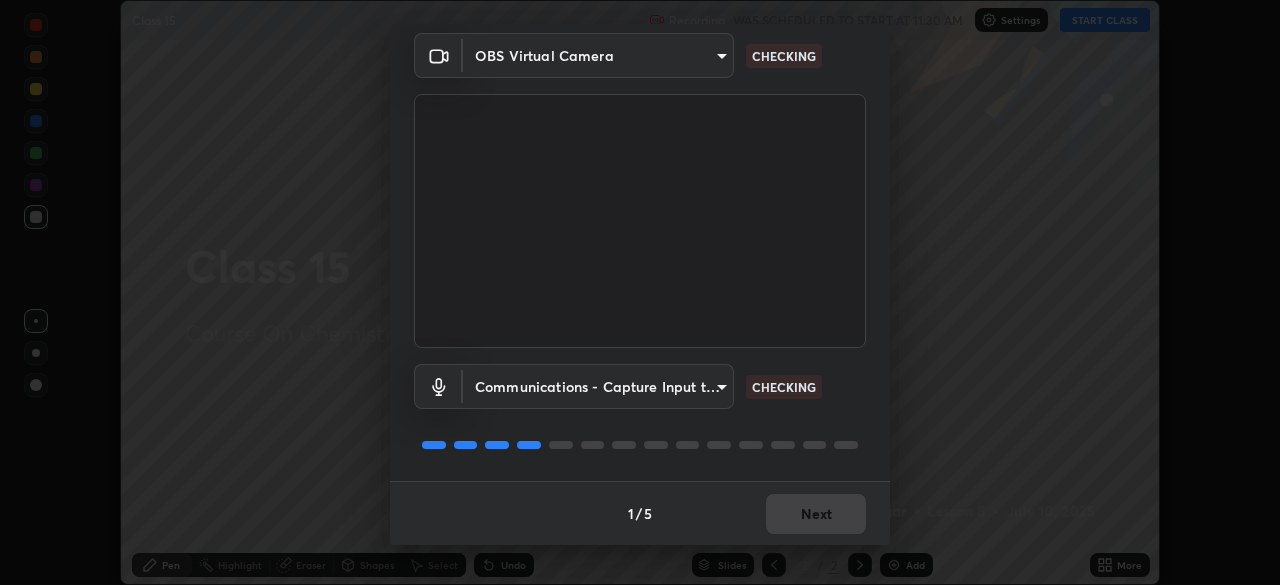 click on "1 / 5 Next" at bounding box center [640, 513] 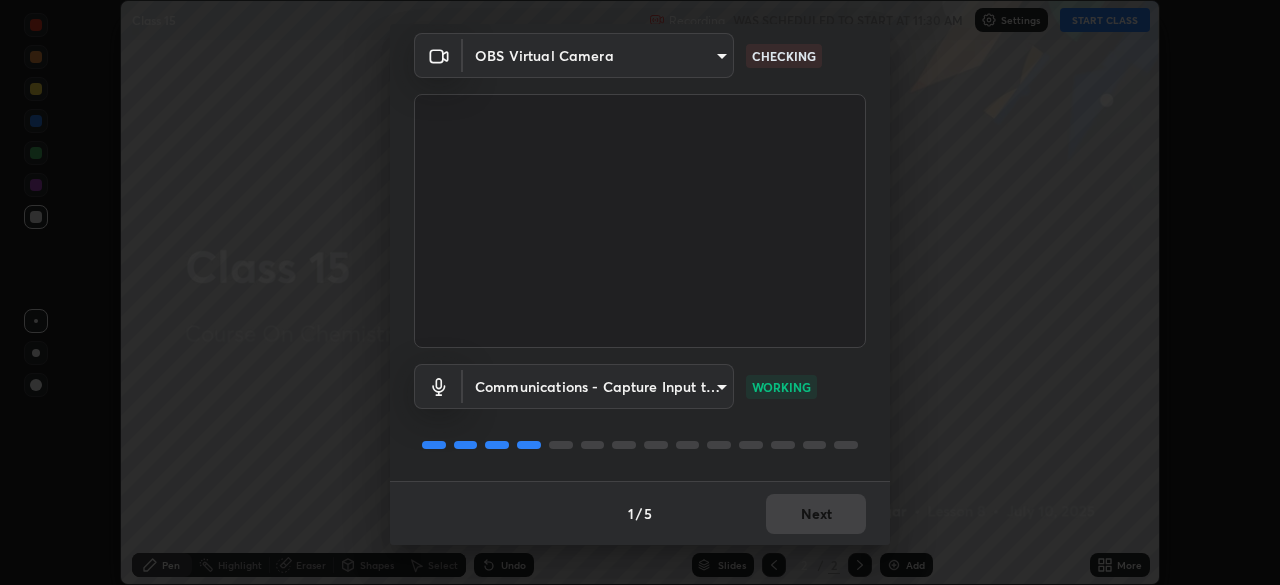 click on "1 / 5 Next" at bounding box center (640, 513) 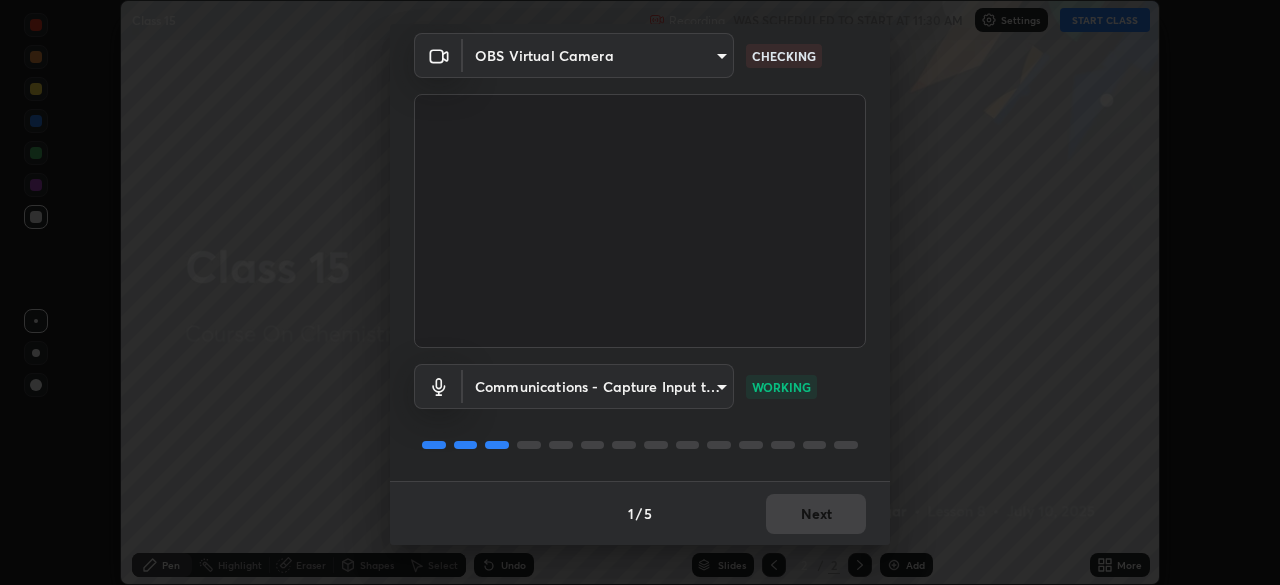 click on "1 / 5 Next" at bounding box center [640, 513] 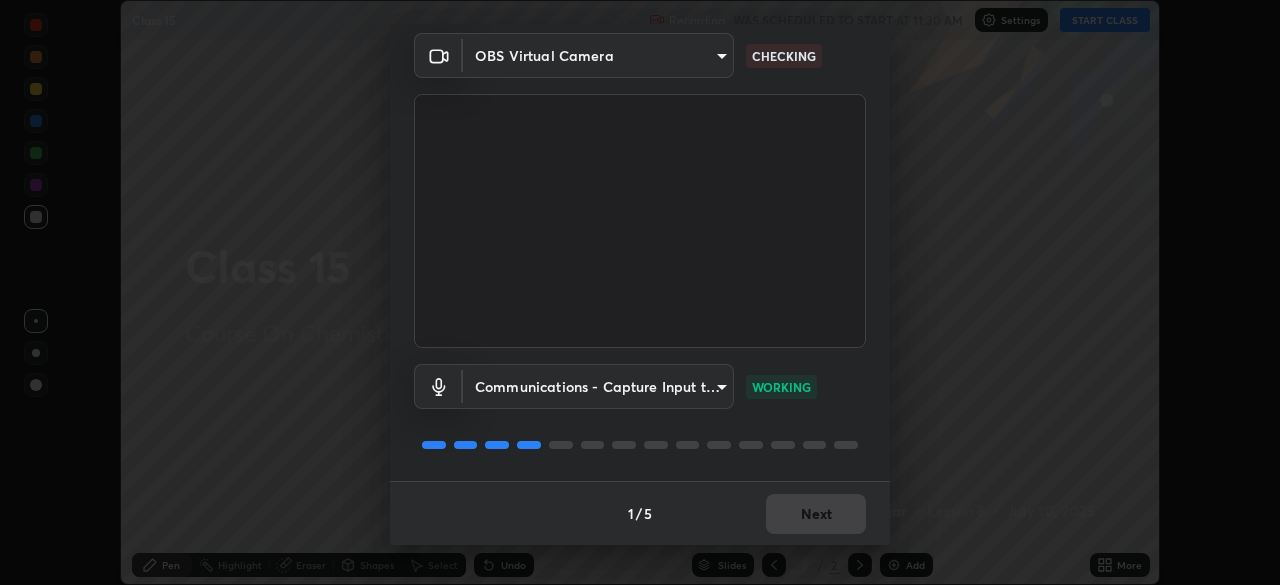 click on "1 / 5 Next" at bounding box center (640, 513) 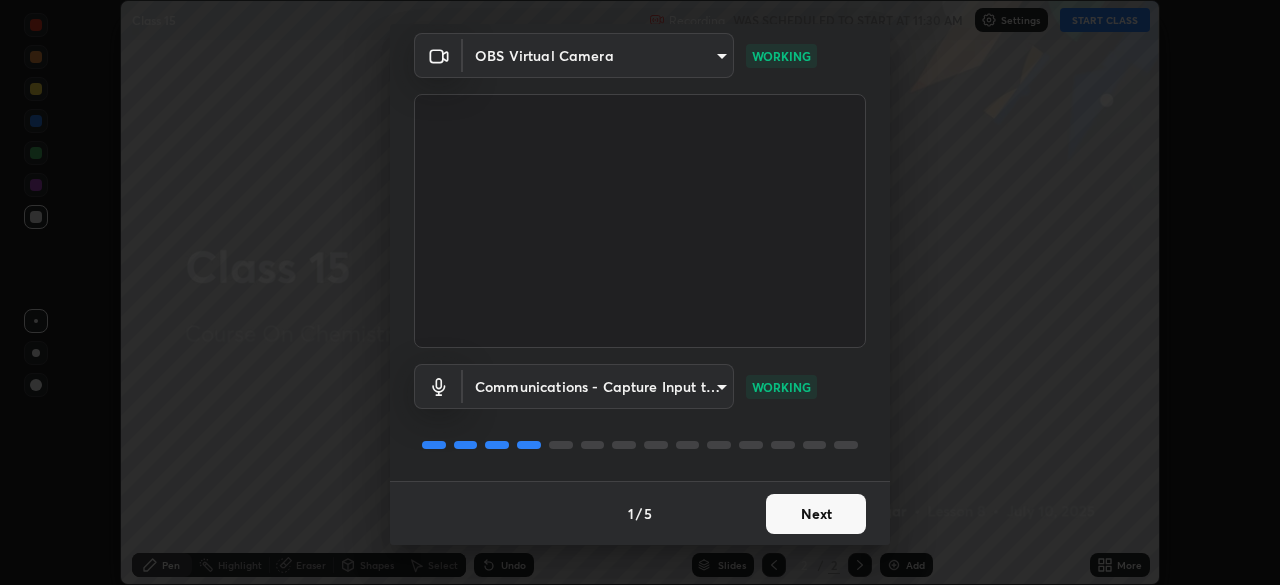 click on "Next" at bounding box center [816, 514] 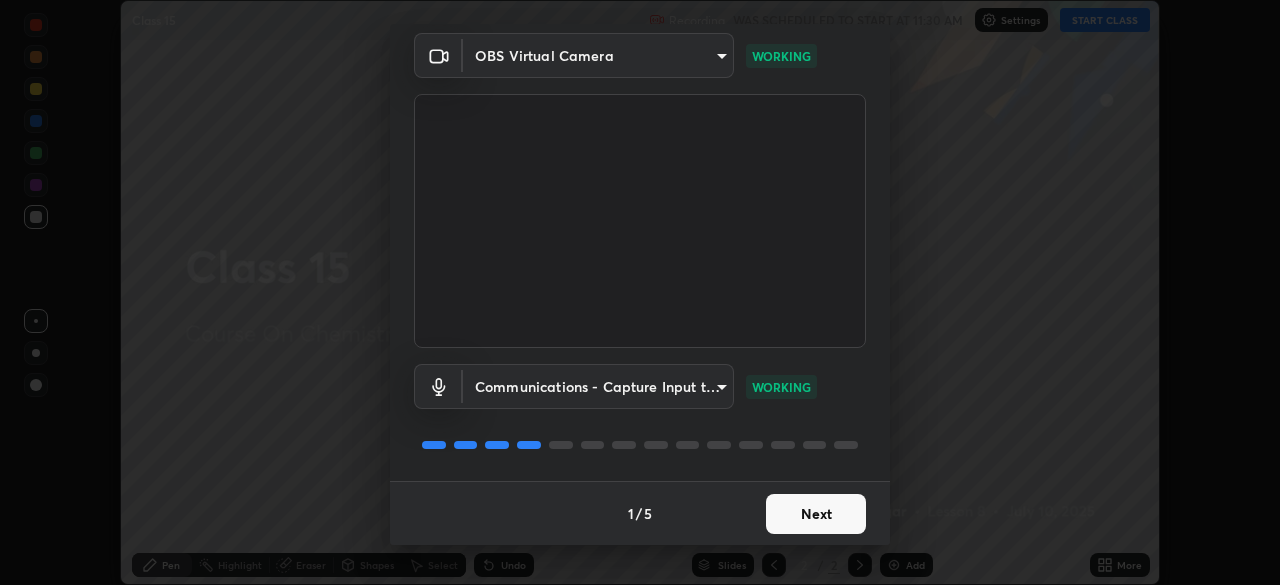 scroll, scrollTop: 0, scrollLeft: 0, axis: both 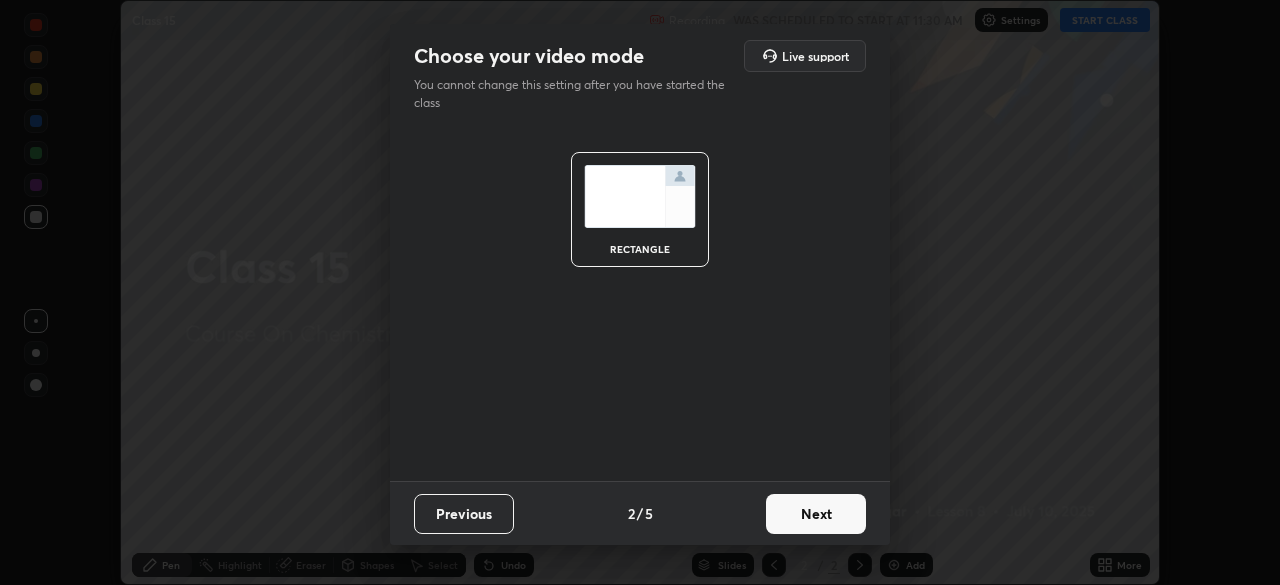 click on "Next" at bounding box center [816, 514] 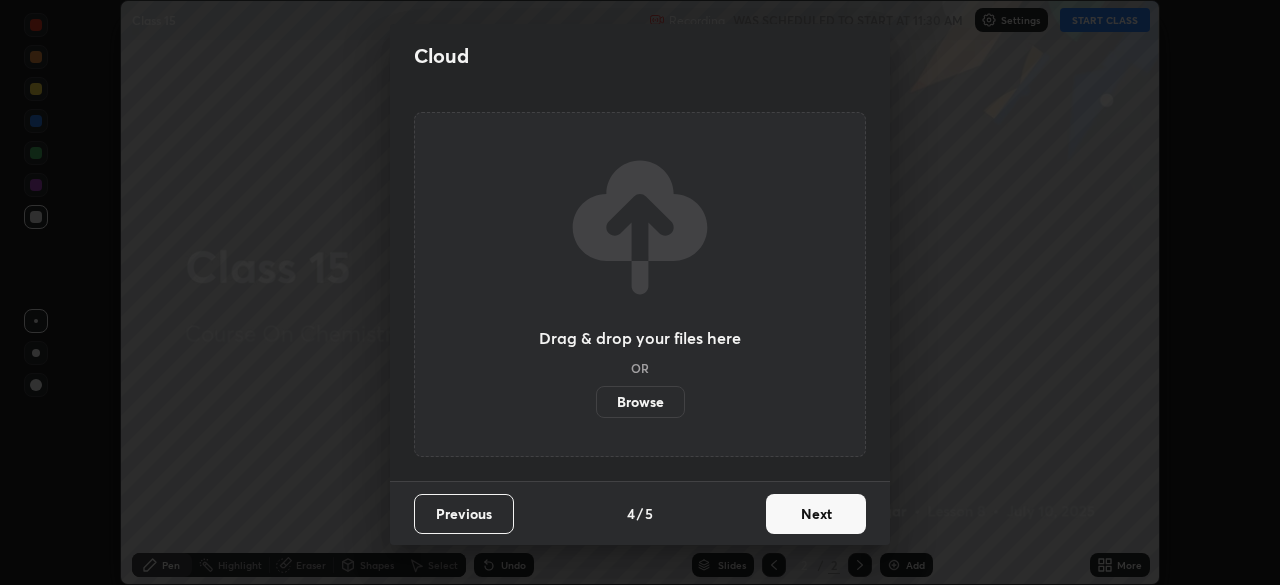 click on "Next" at bounding box center (816, 514) 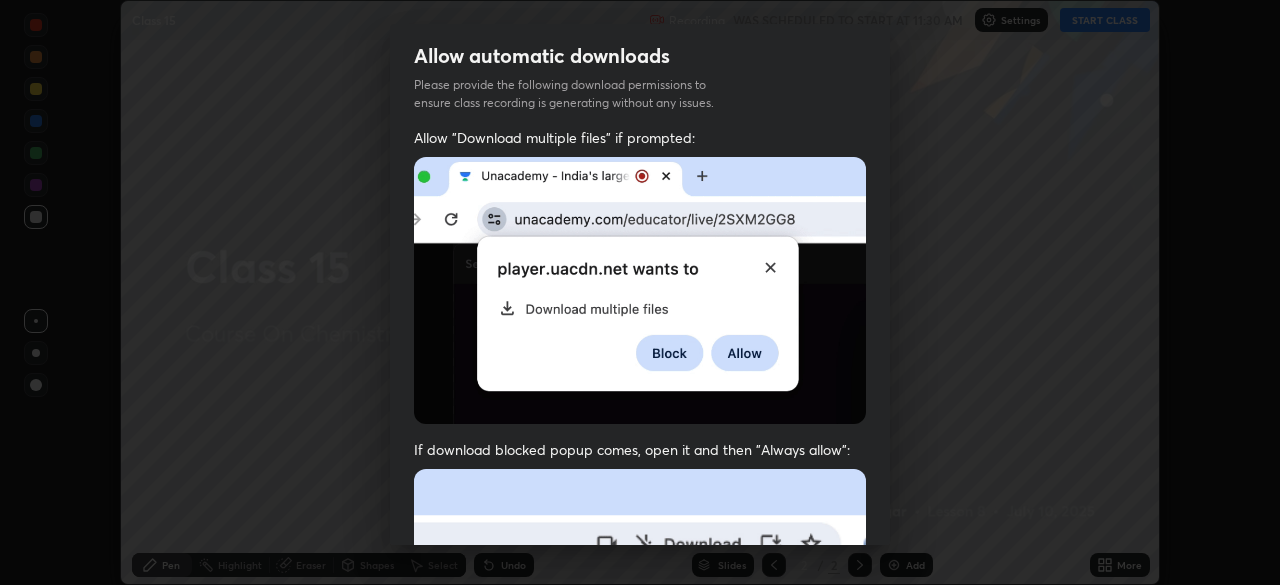 click at bounding box center [640, 290] 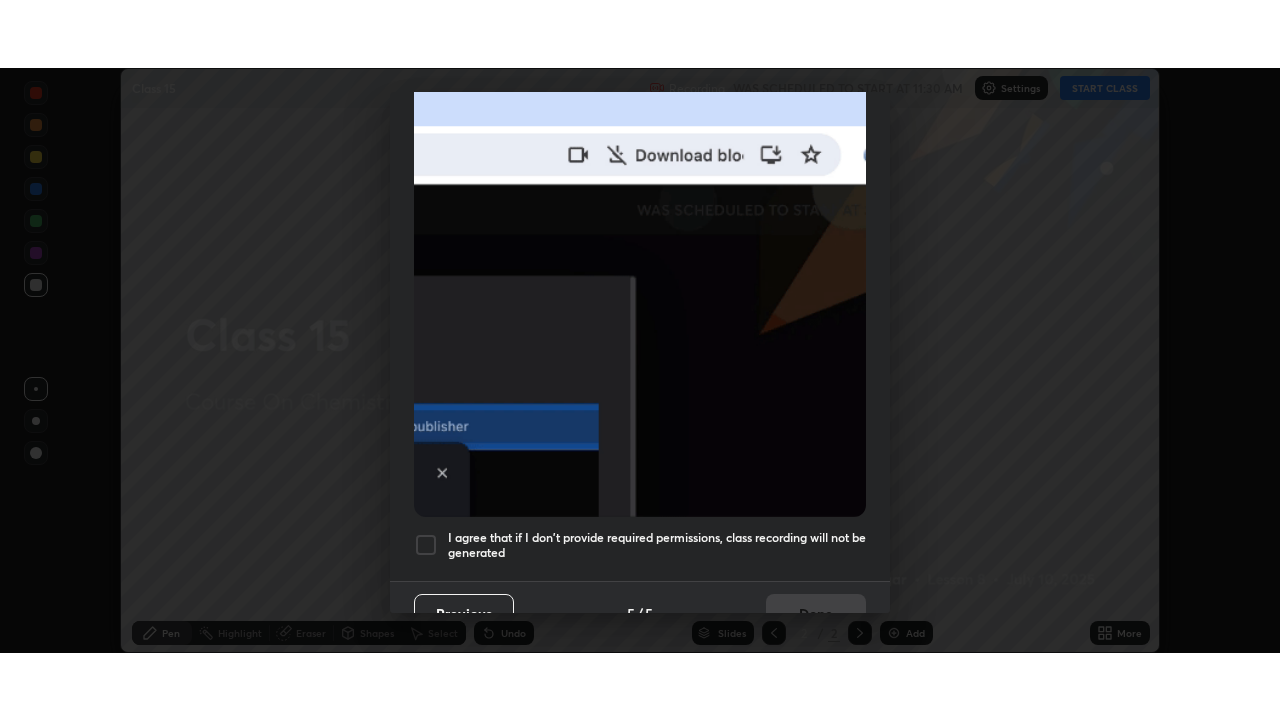 scroll, scrollTop: 479, scrollLeft: 0, axis: vertical 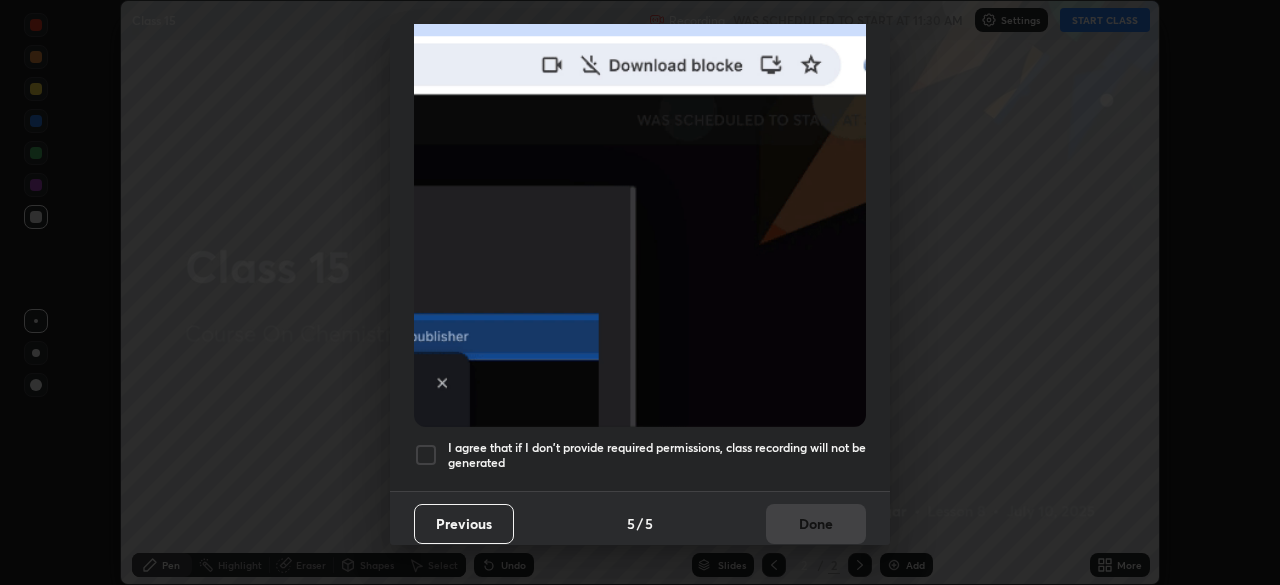 click on "I agree that if I don't provide required permissions, class recording will not be generated" at bounding box center (657, 455) 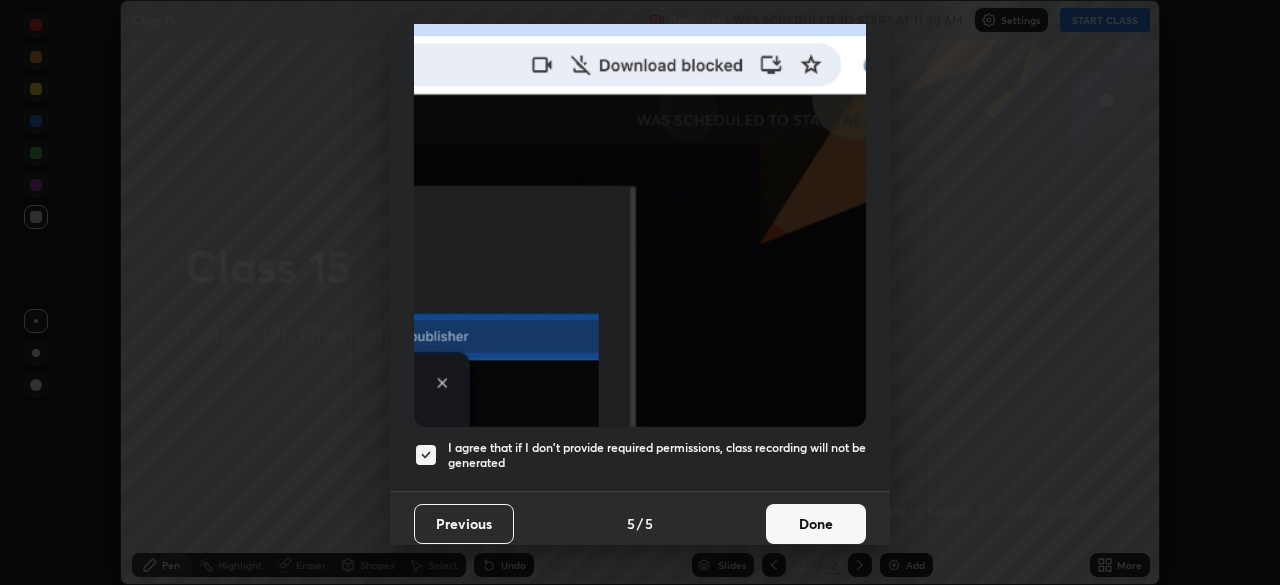 click on "Done" at bounding box center [816, 524] 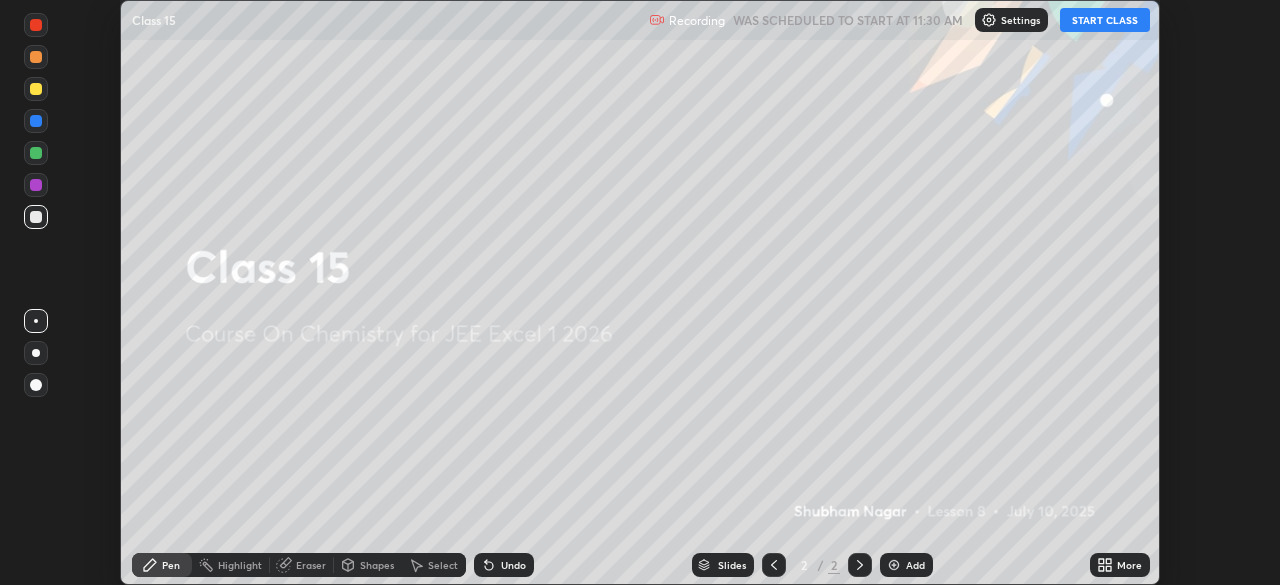 click on "More" at bounding box center [1120, 565] 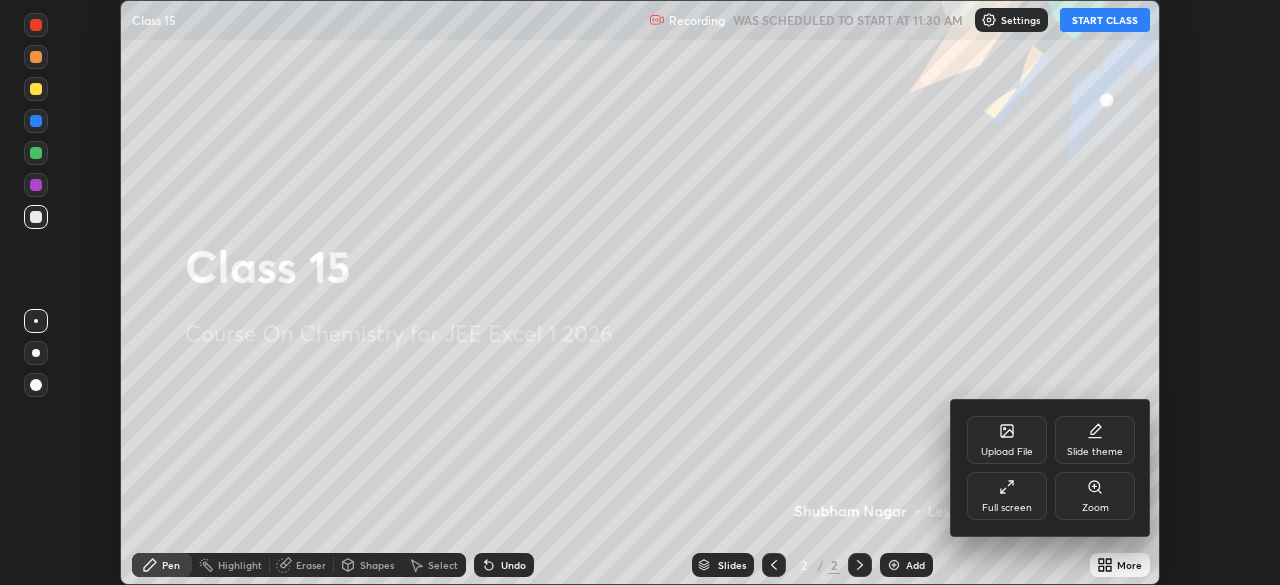 click on "Full screen" at bounding box center [1007, 452] 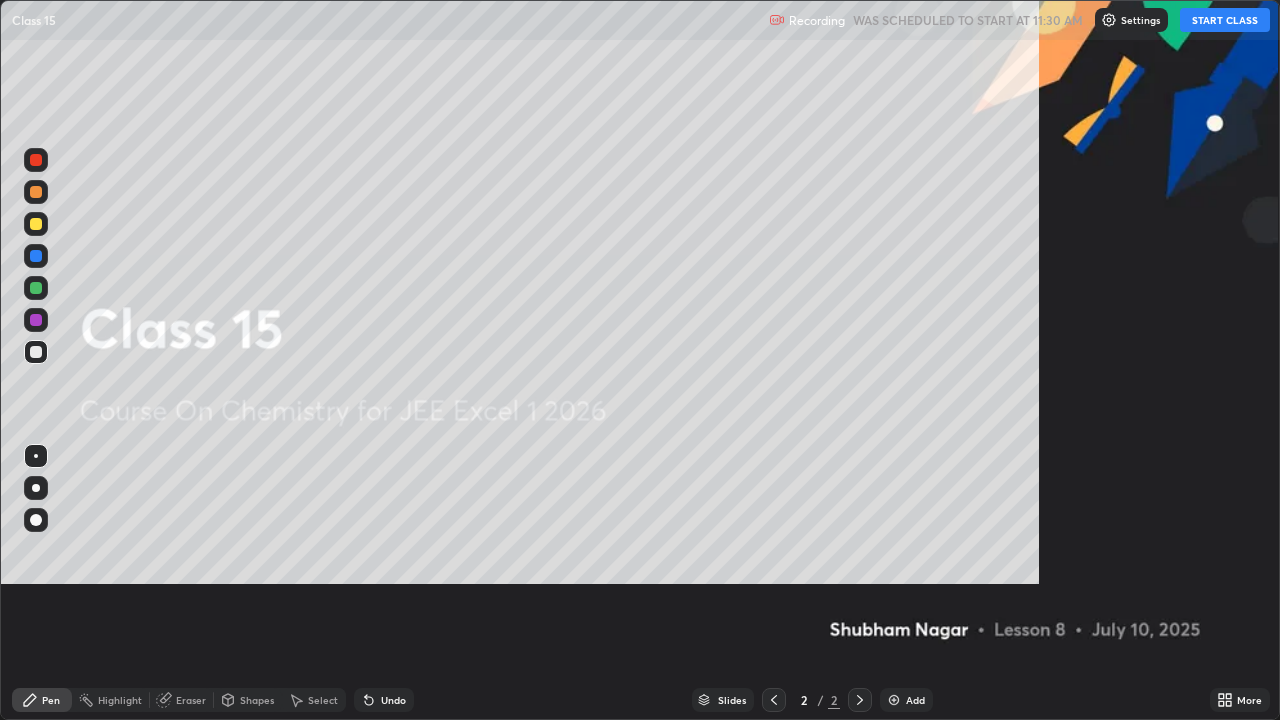 scroll, scrollTop: 99280, scrollLeft: 98720, axis: both 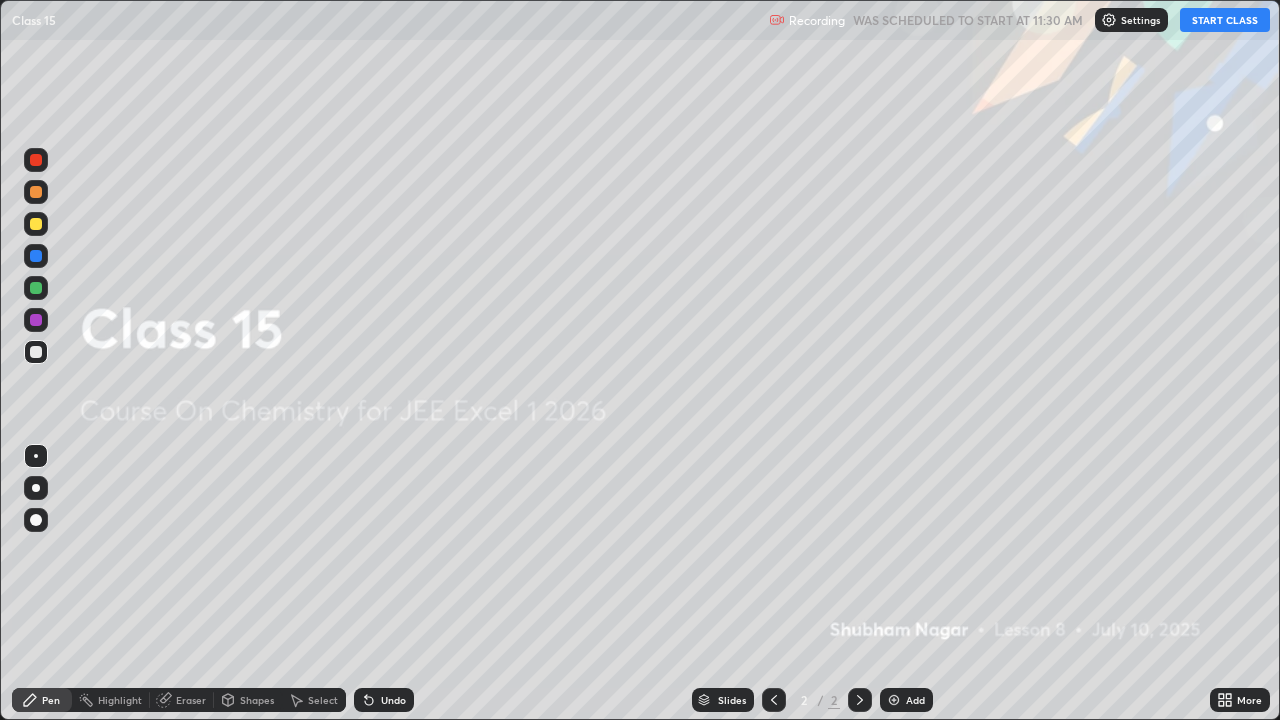 click on "START CLASS" at bounding box center (1225, 20) 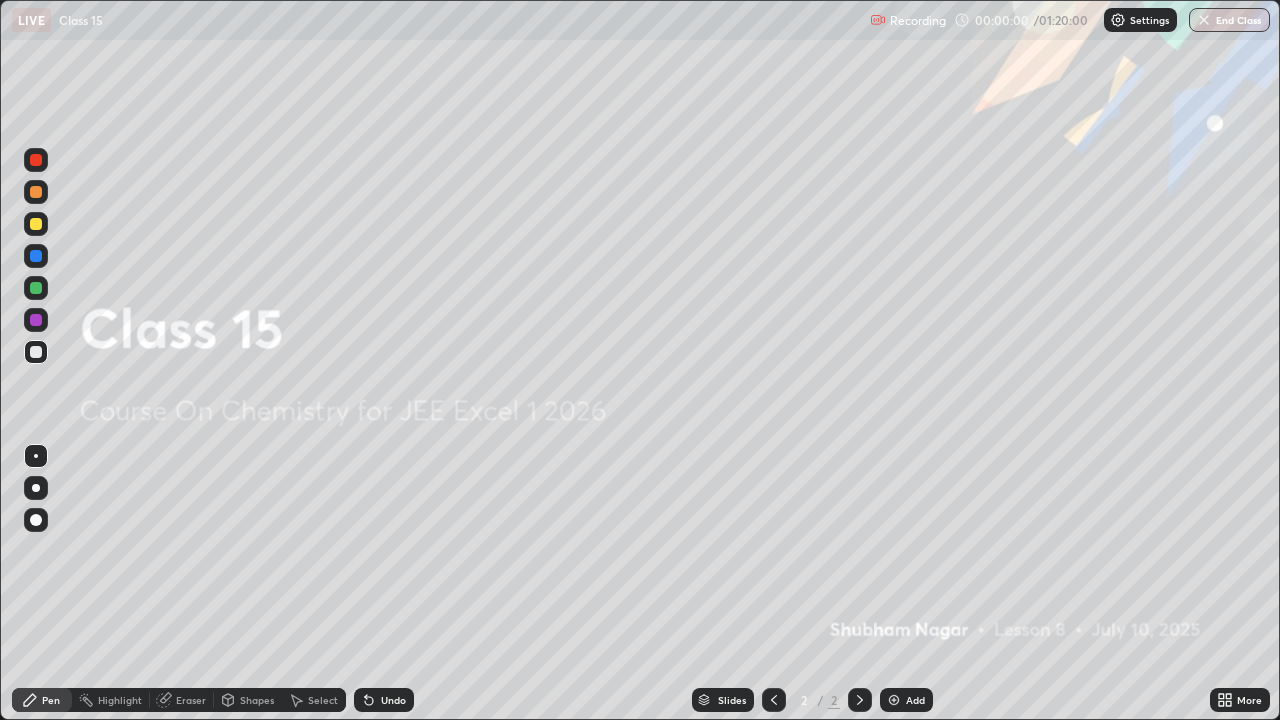click at bounding box center (894, 700) 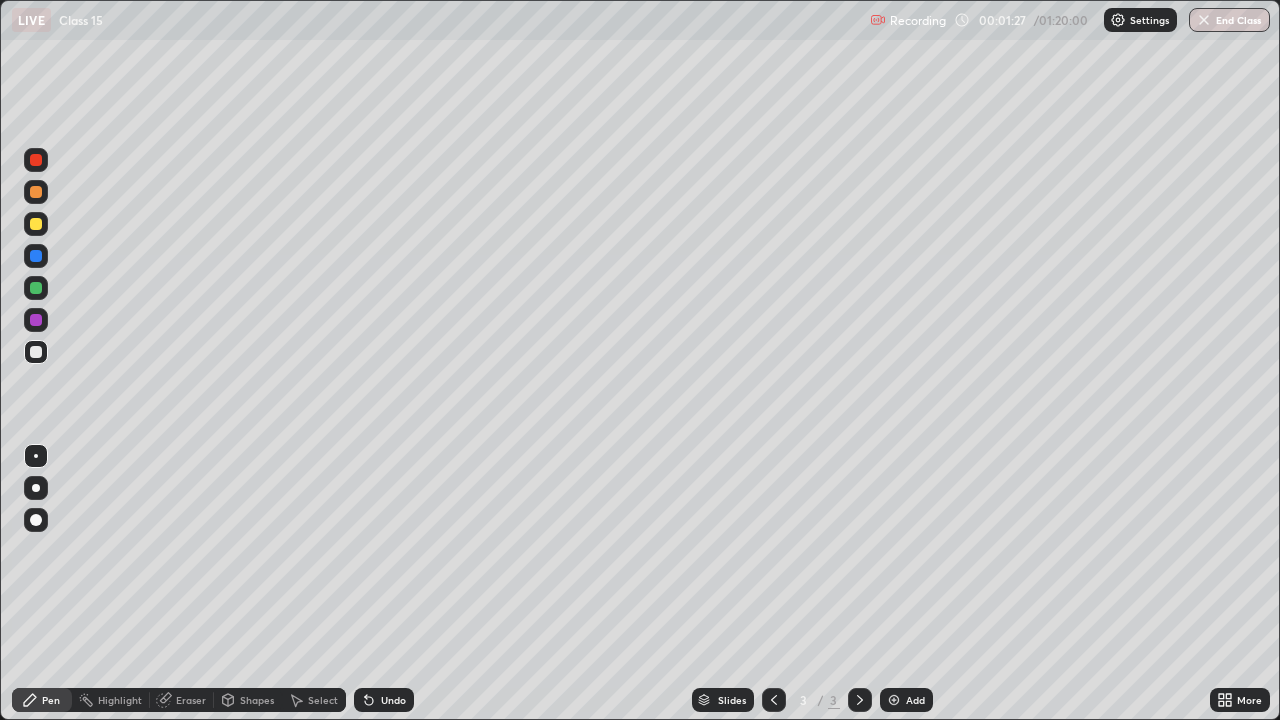 click at bounding box center [36, 488] 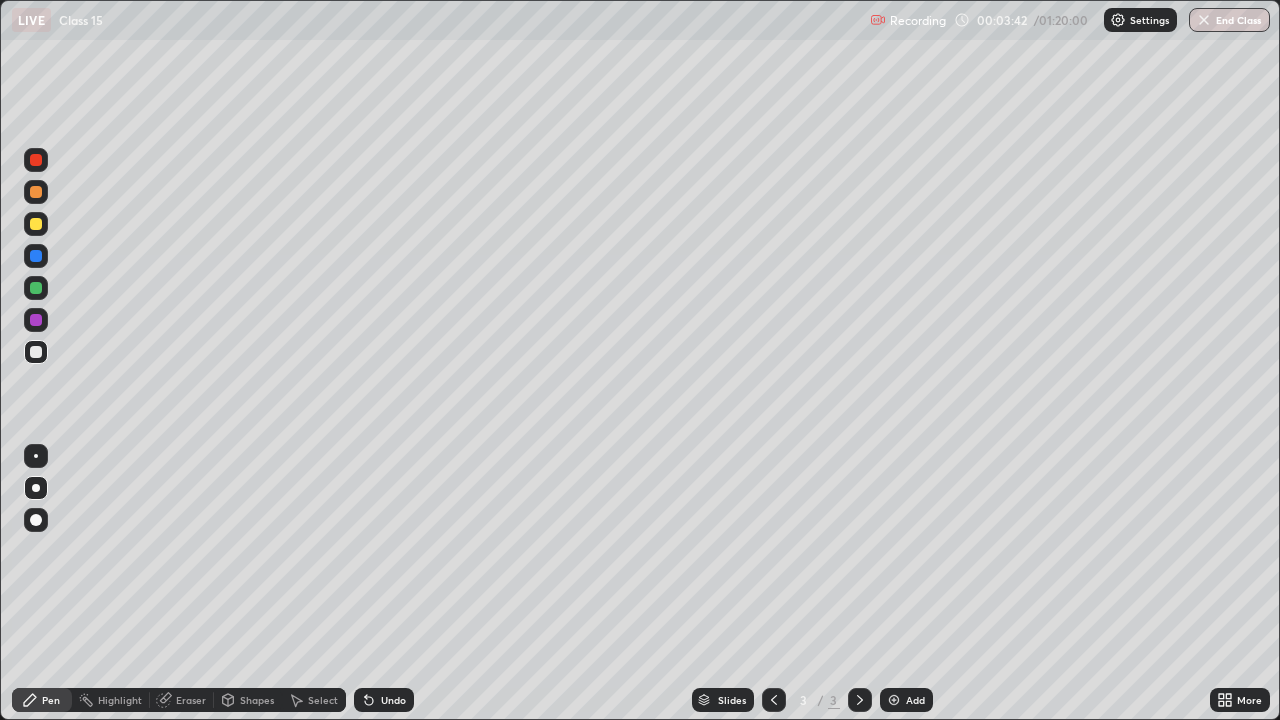 click at bounding box center (36, 288) 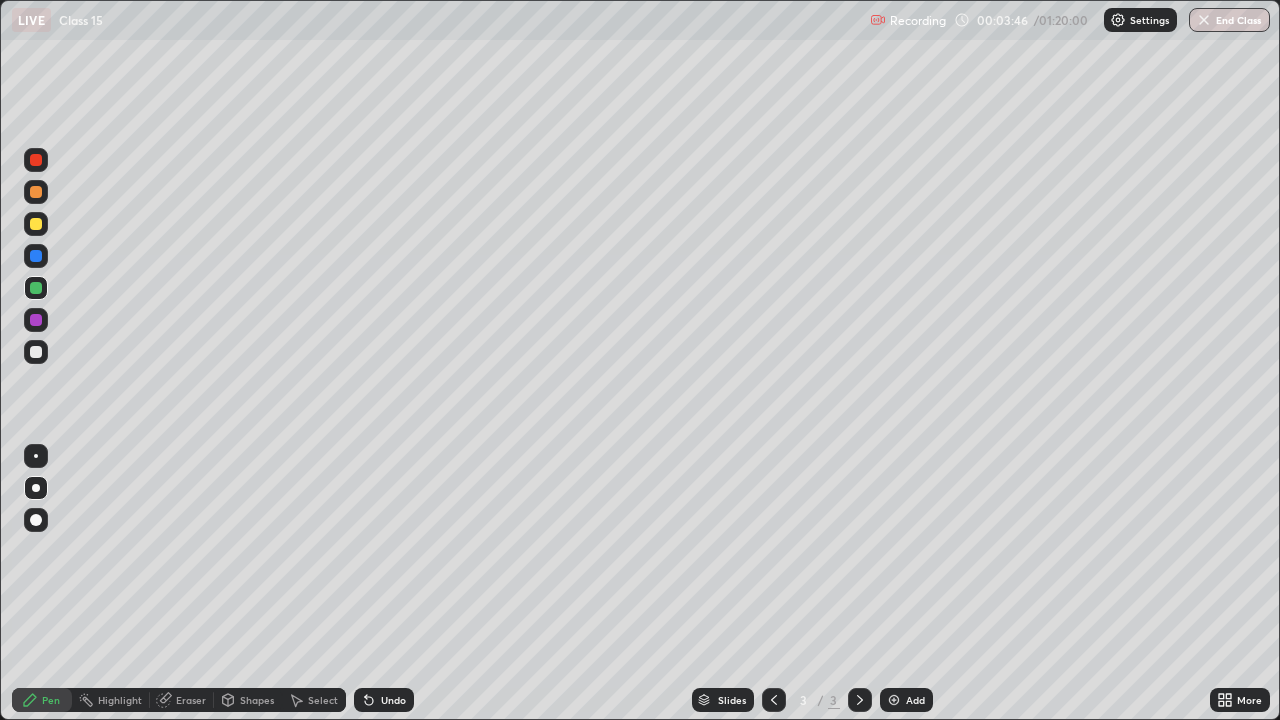 click at bounding box center [369, 701] 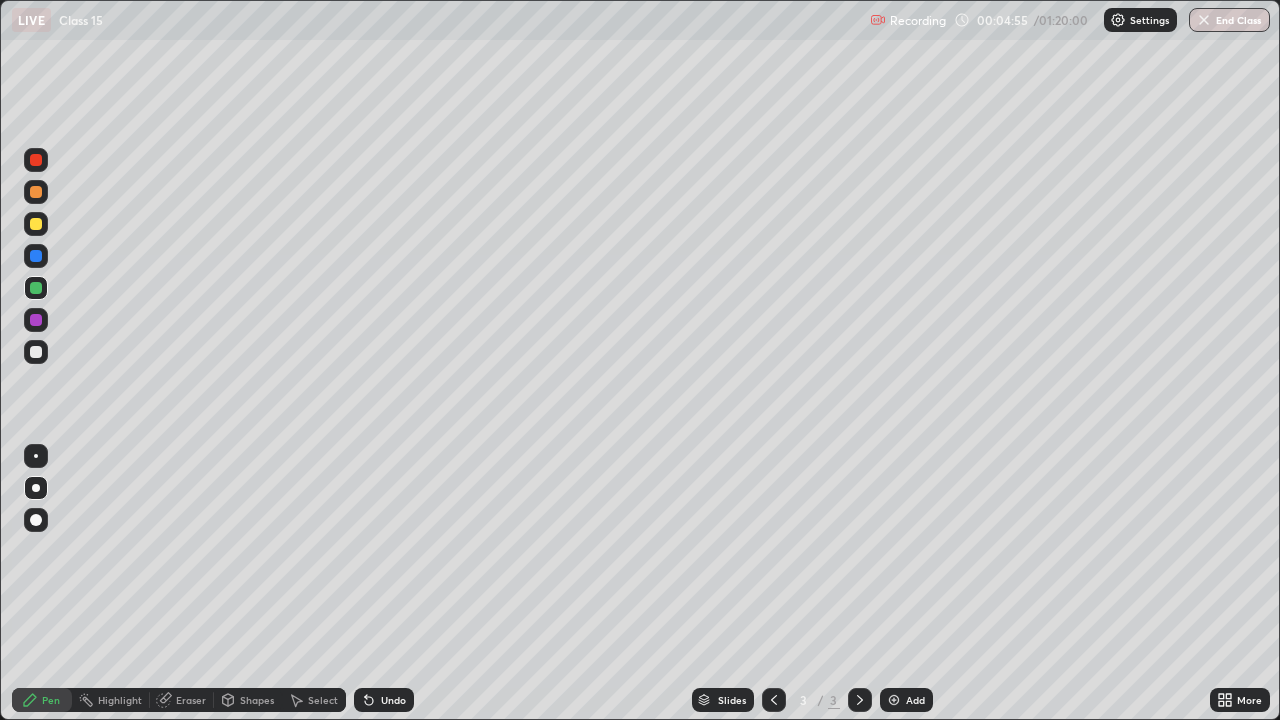 click at bounding box center [36, 224] 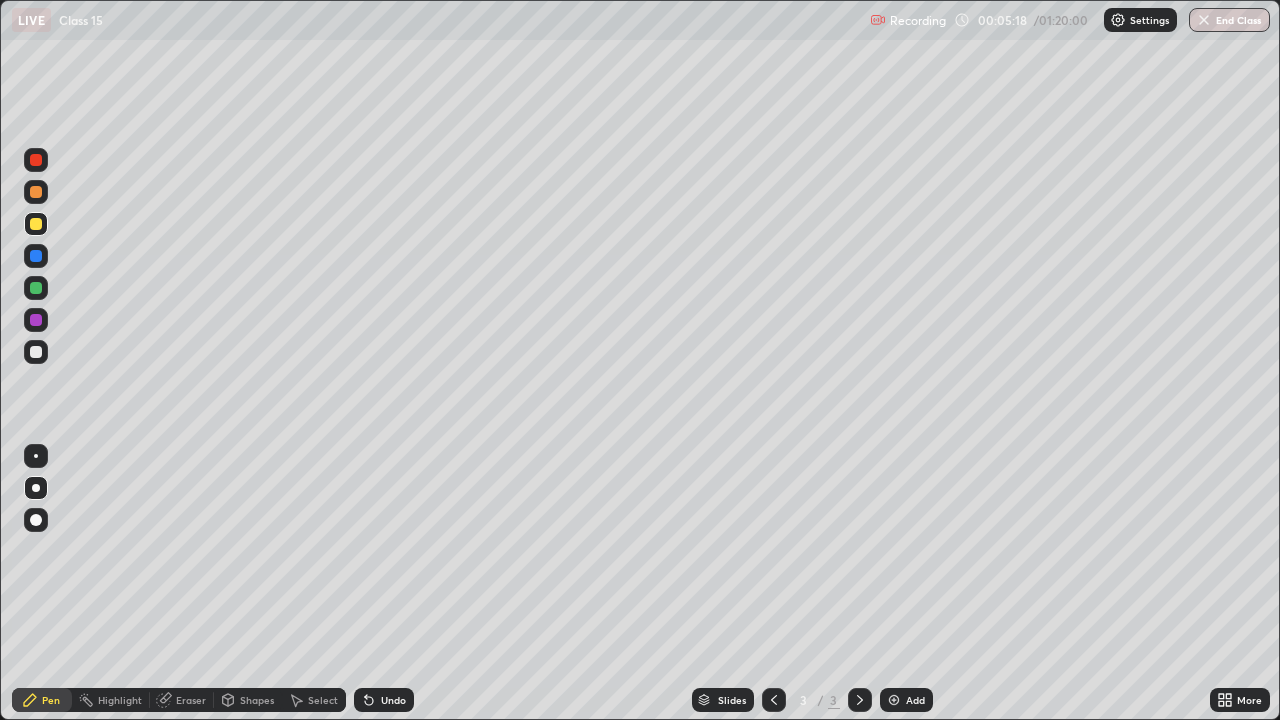 click on "Eraser" at bounding box center (120, 700) 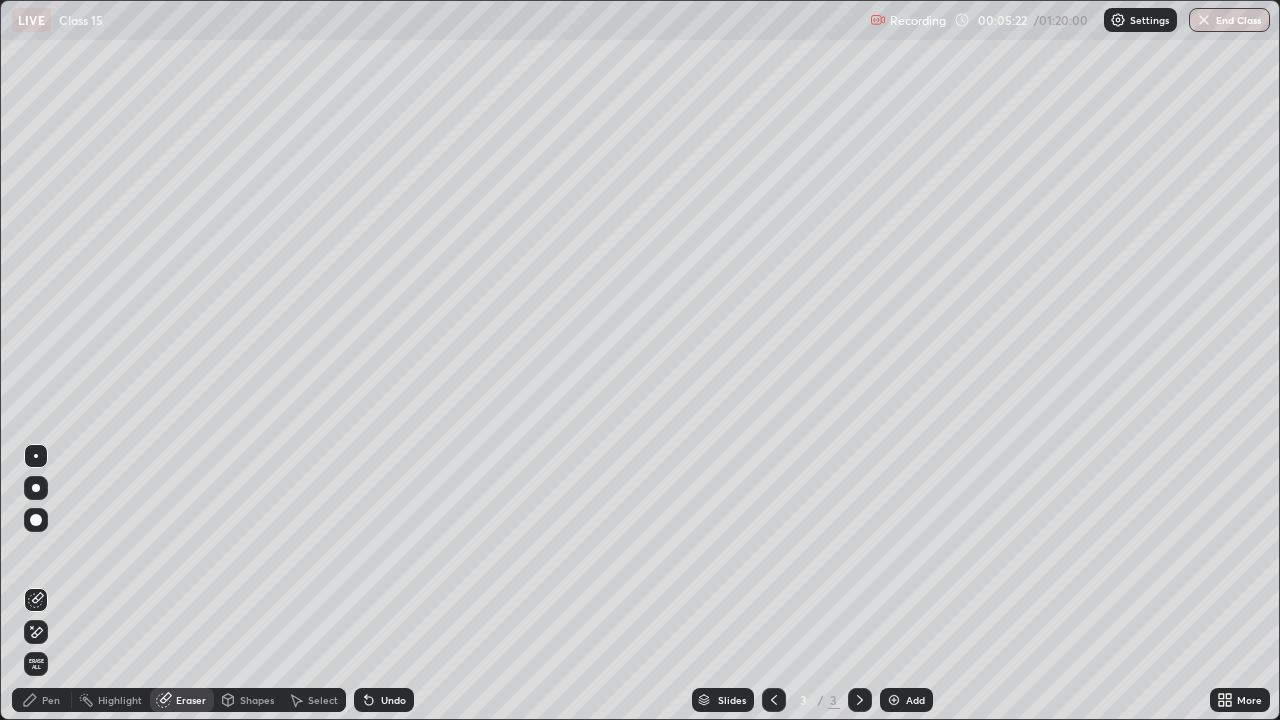 click on "Pen" at bounding box center [51, 700] 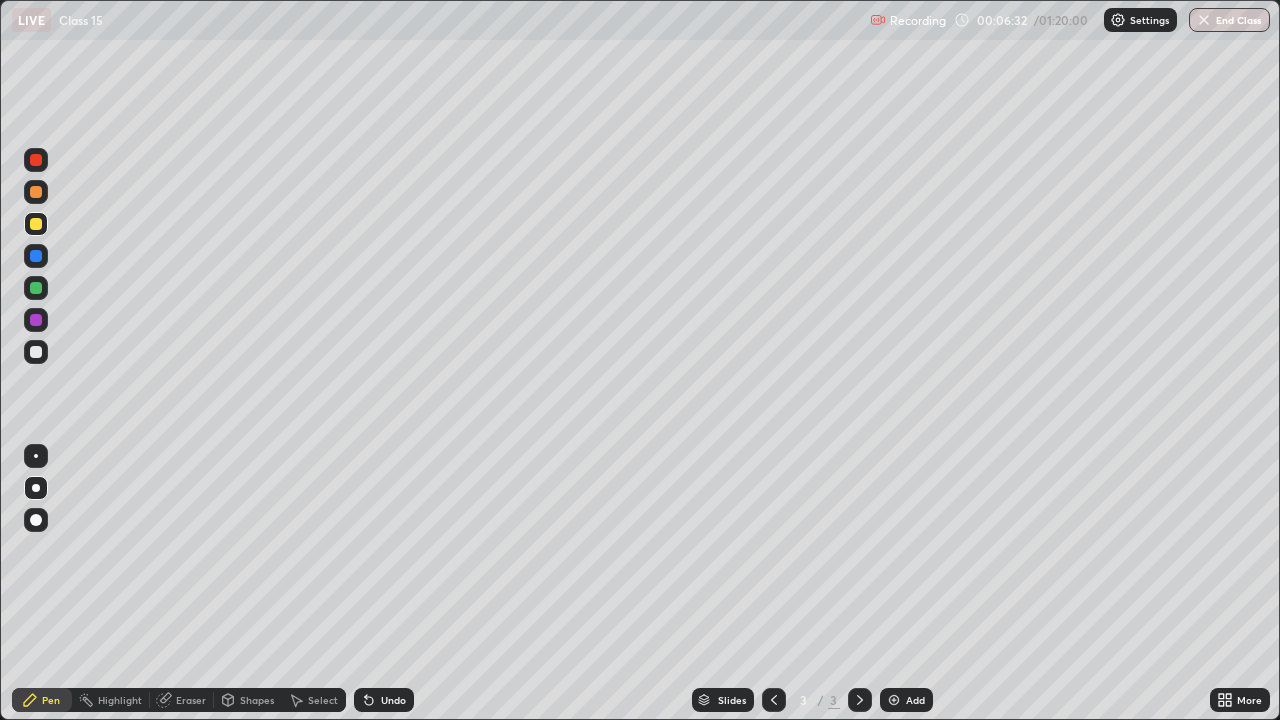 click at bounding box center [894, 700] 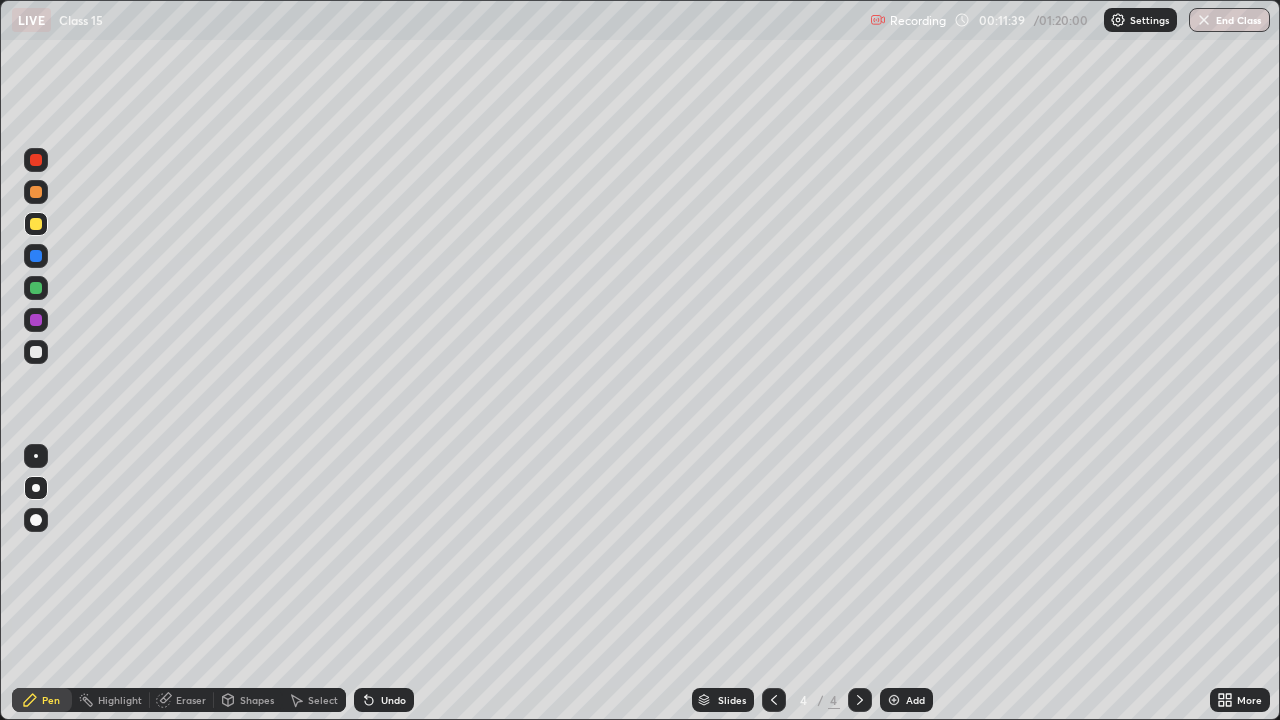 click at bounding box center (894, 700) 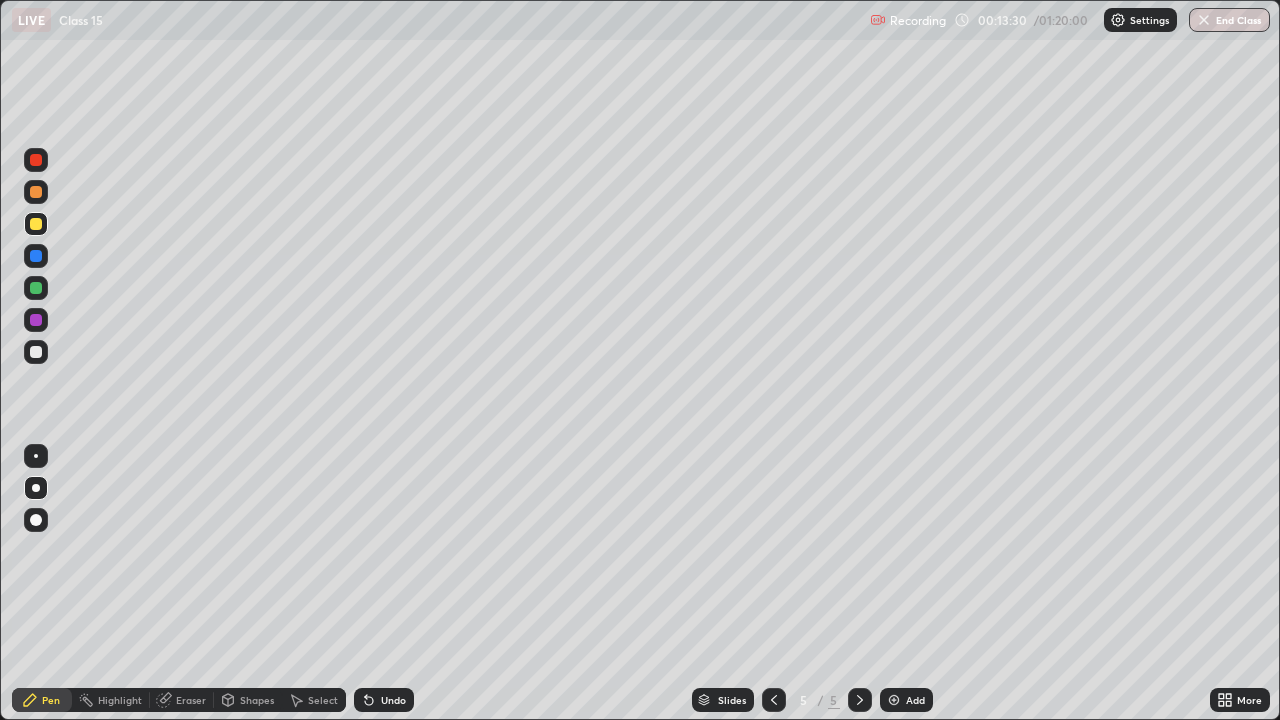 click at bounding box center (774, 700) 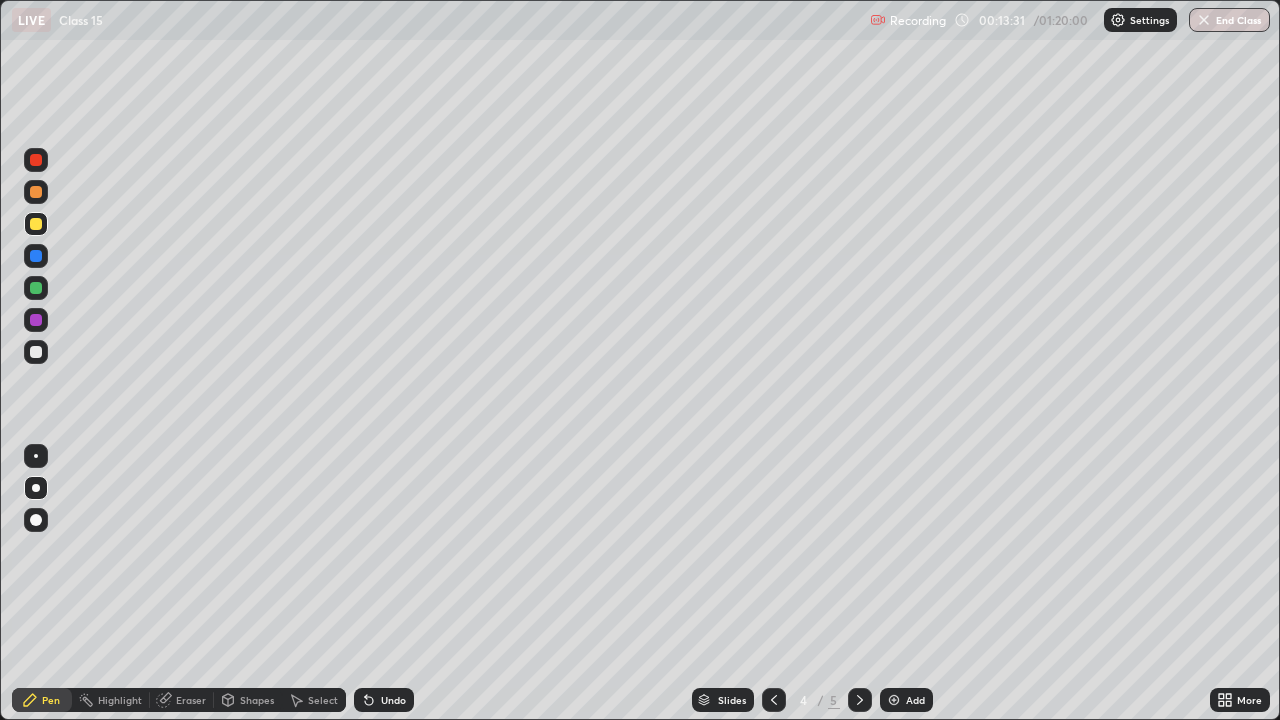 click at bounding box center [774, 700] 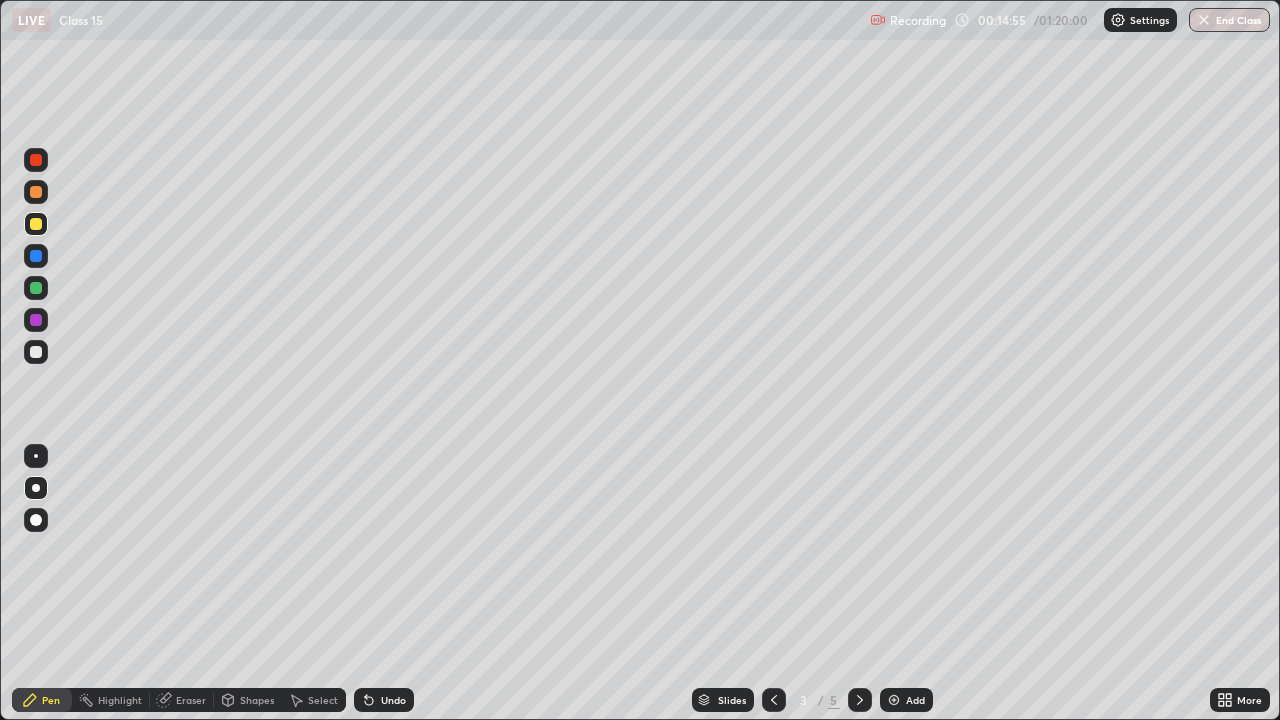 click at bounding box center (894, 700) 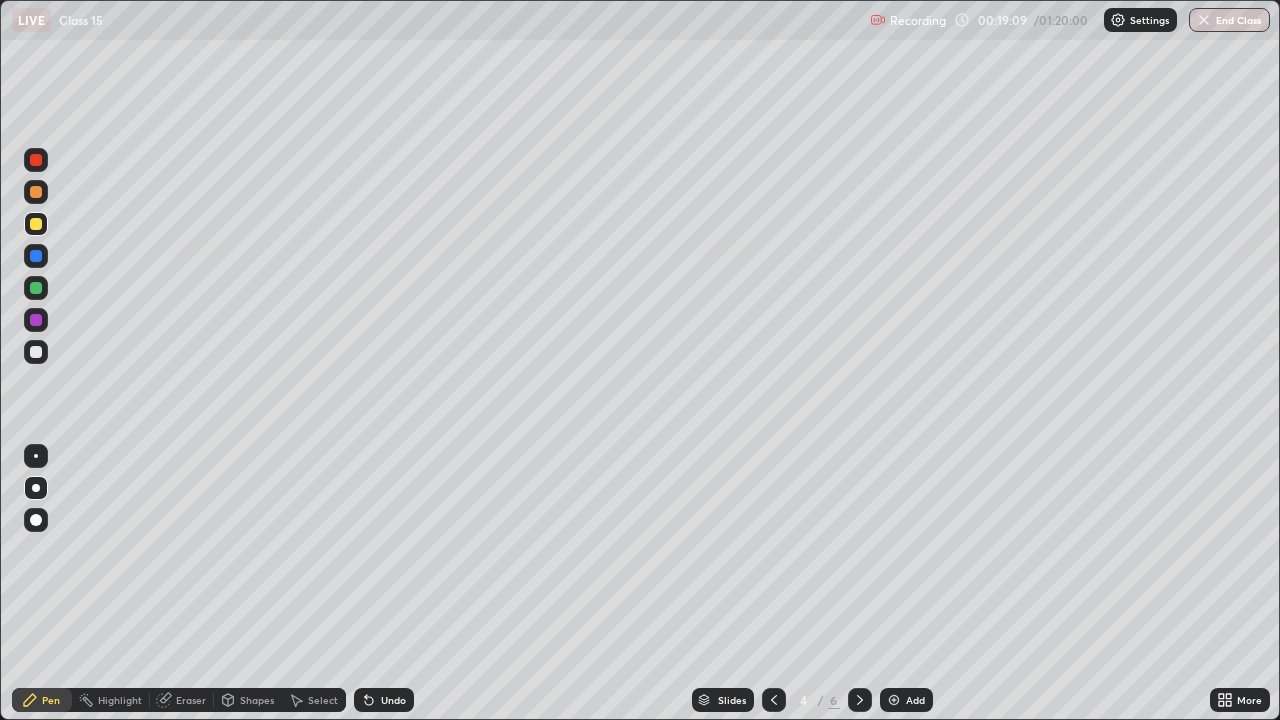 click at bounding box center [894, 700] 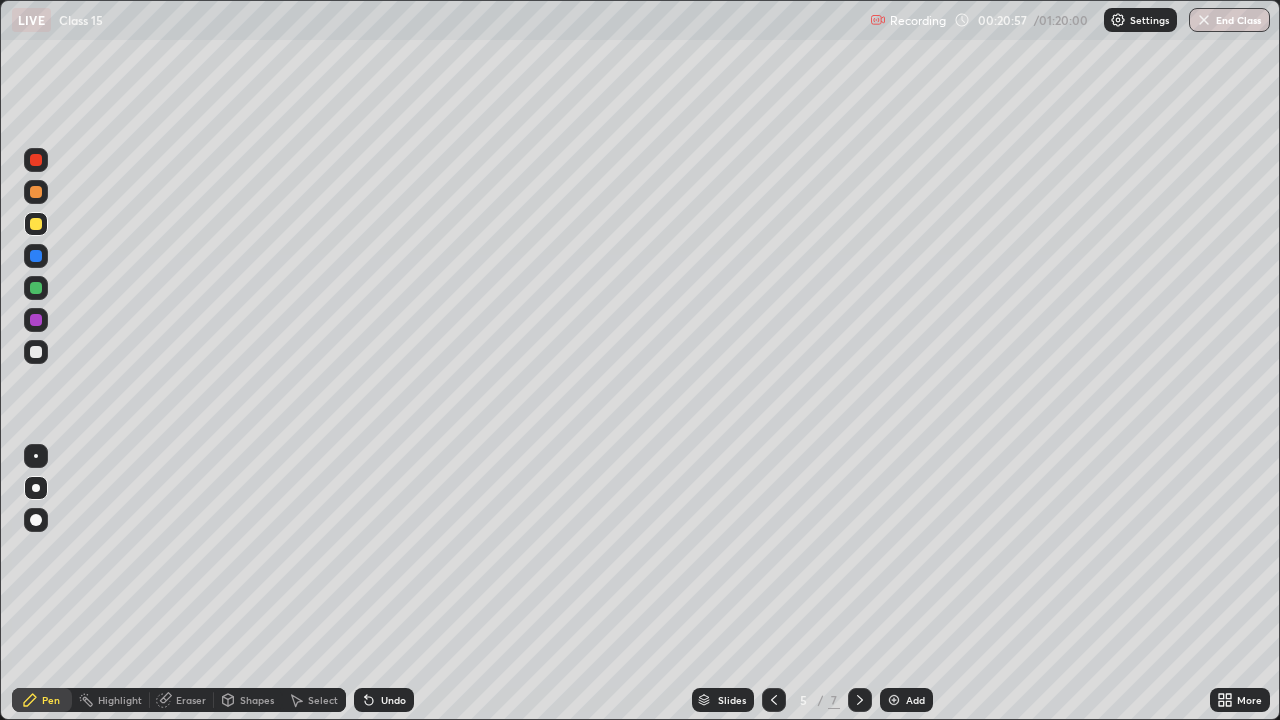 click on "Eraser" at bounding box center [120, 700] 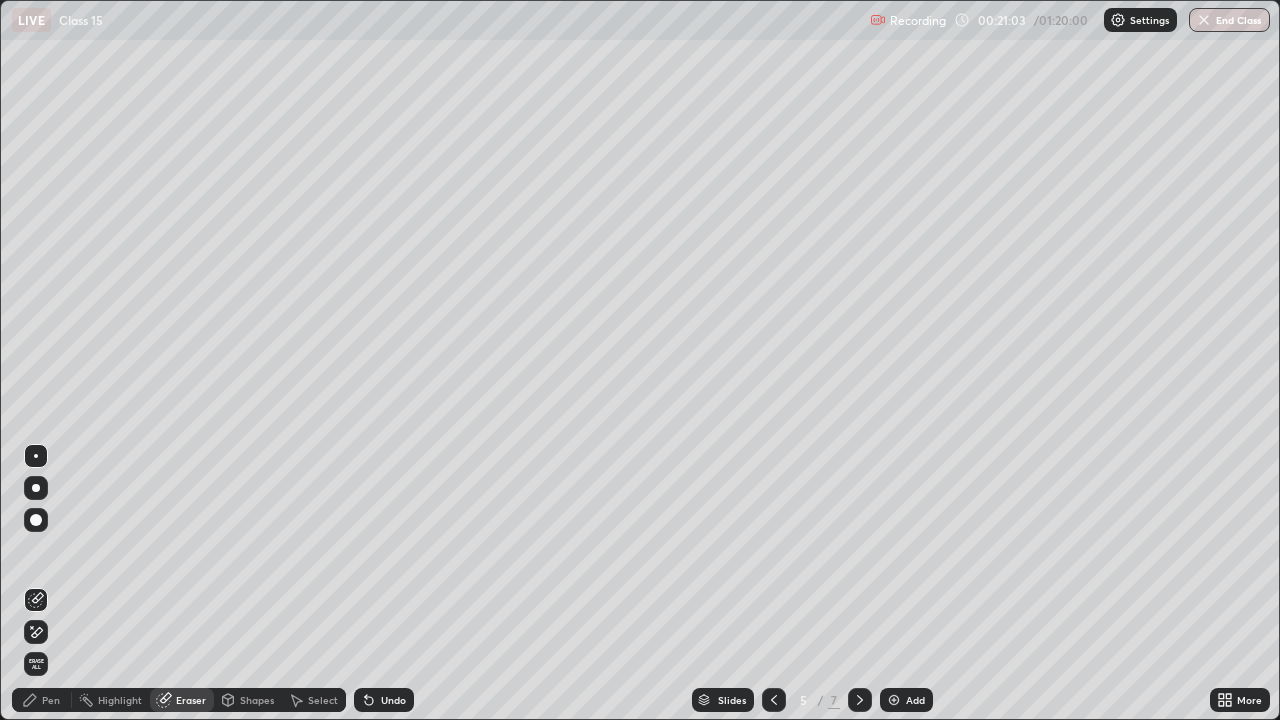 click on "Pen" at bounding box center (51, 700) 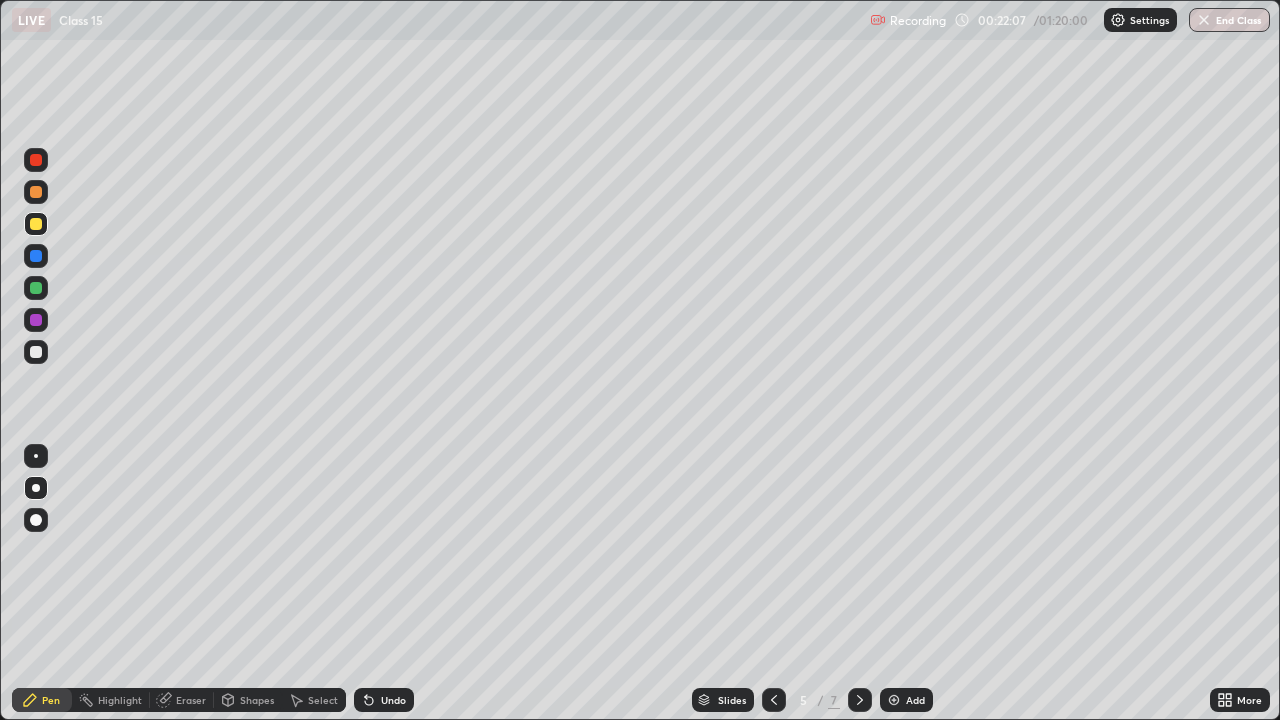 click at bounding box center (774, 700) 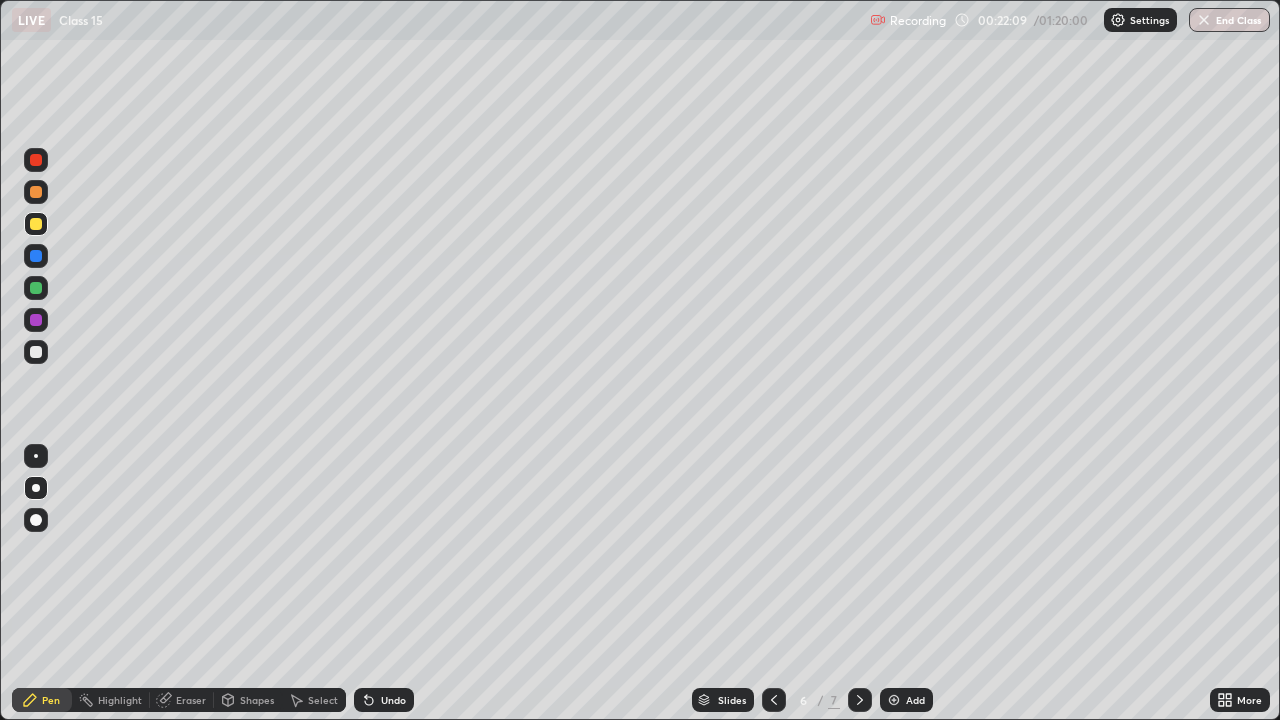 click at bounding box center (774, 700) 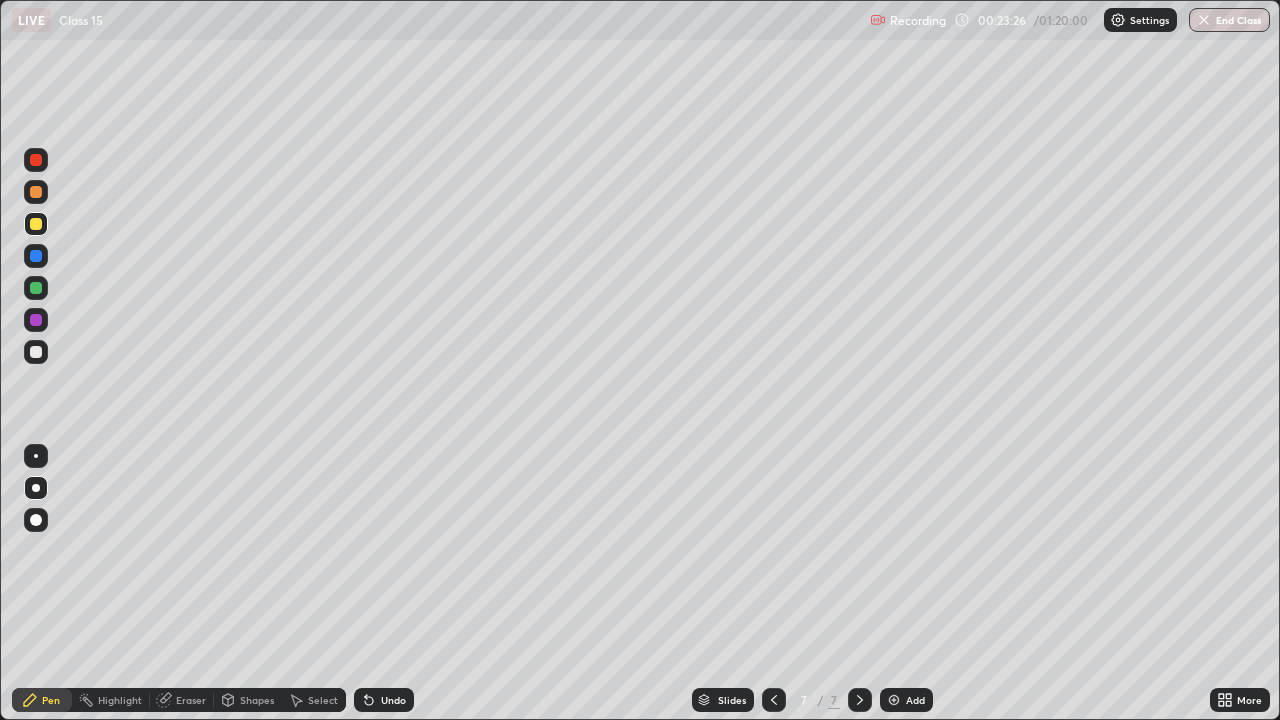 click on "Shapes" at bounding box center [257, 700] 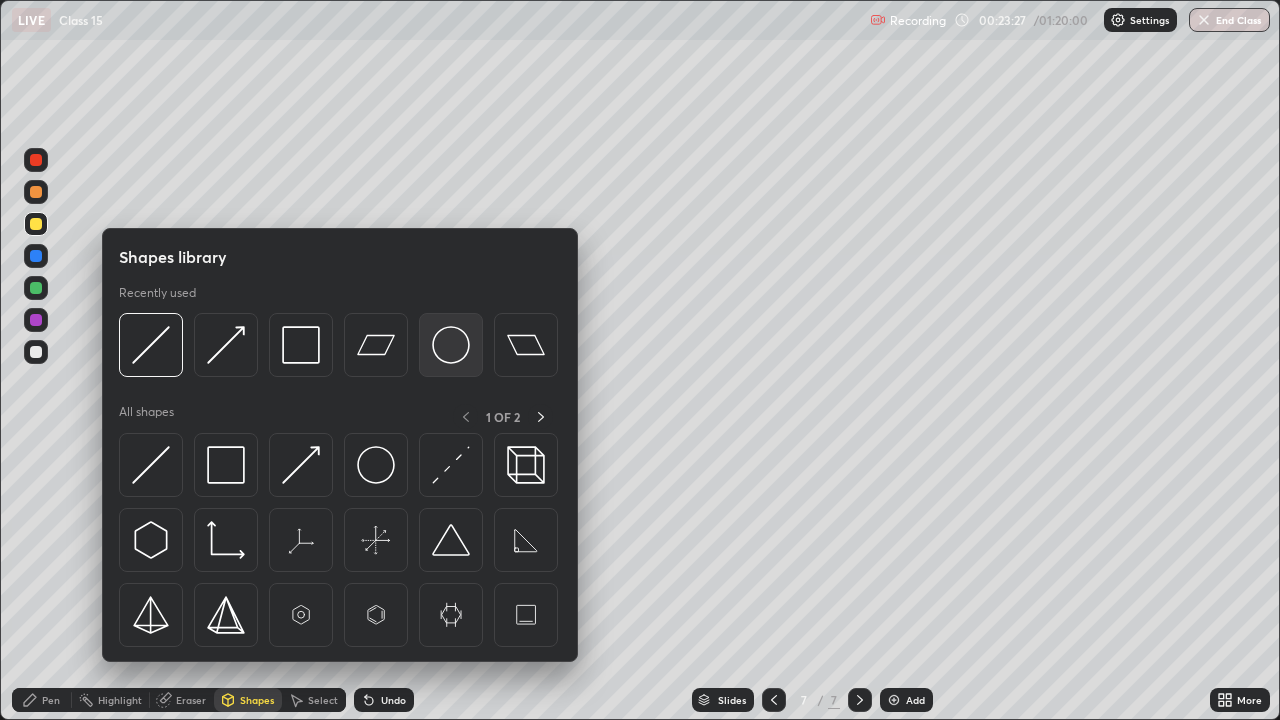 click at bounding box center (226, 345) 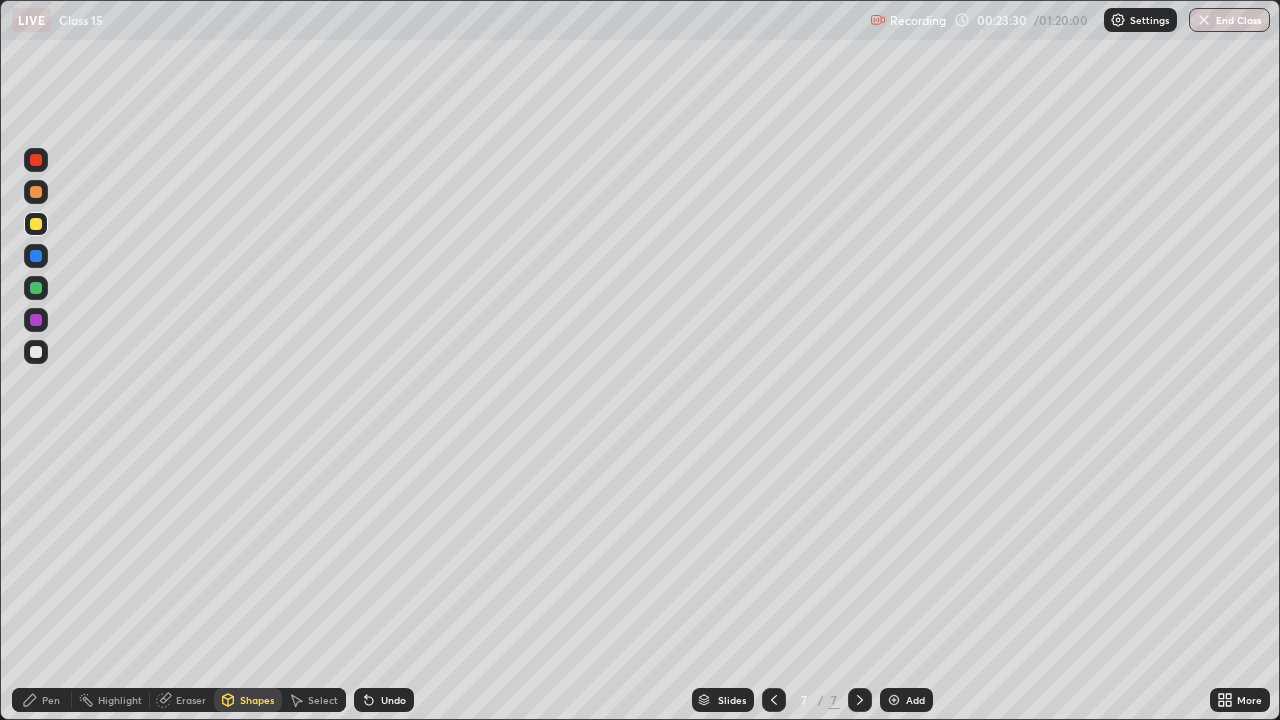 click on "Undo" at bounding box center [393, 700] 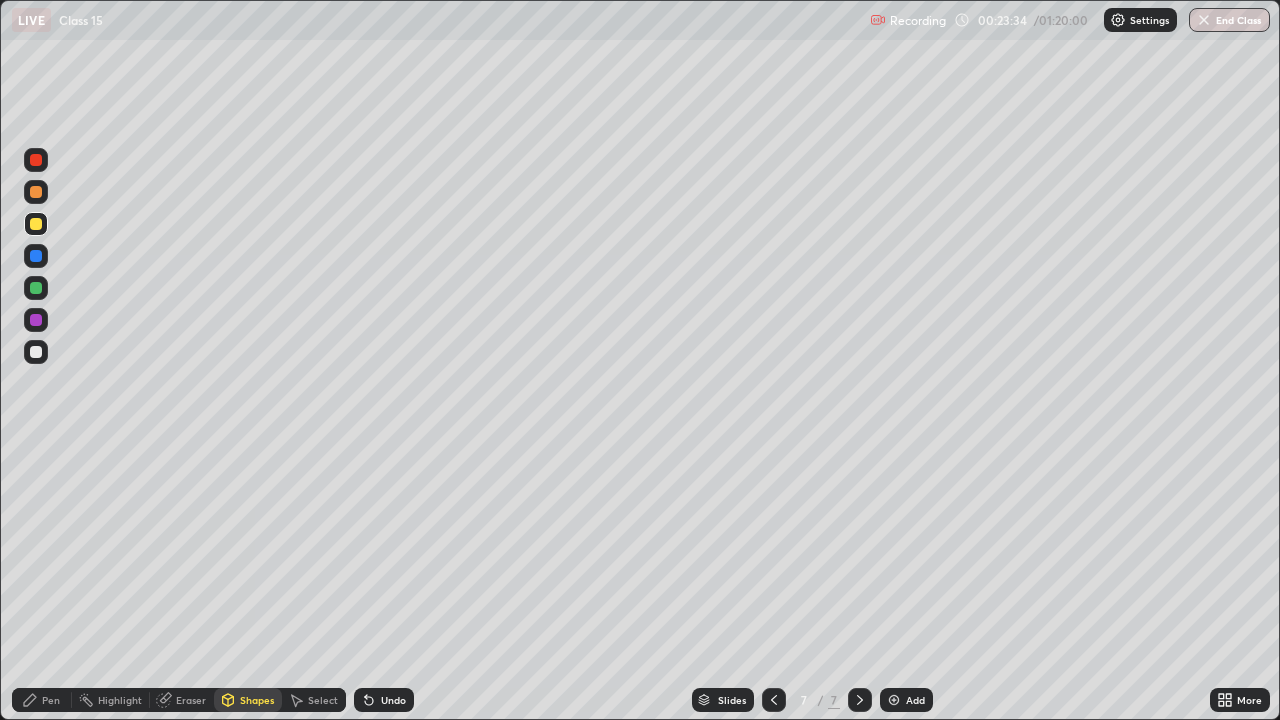 click on "Select" at bounding box center [51, 700] 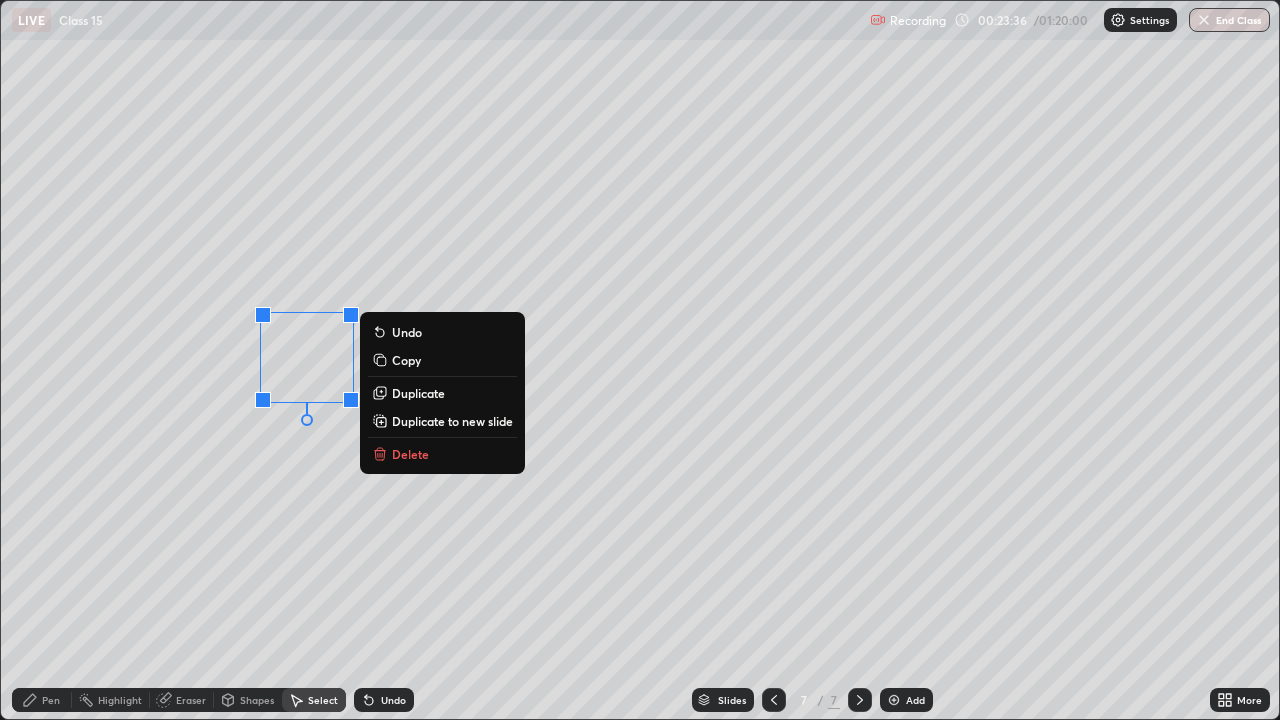 click on "Duplicate" at bounding box center (407, 332) 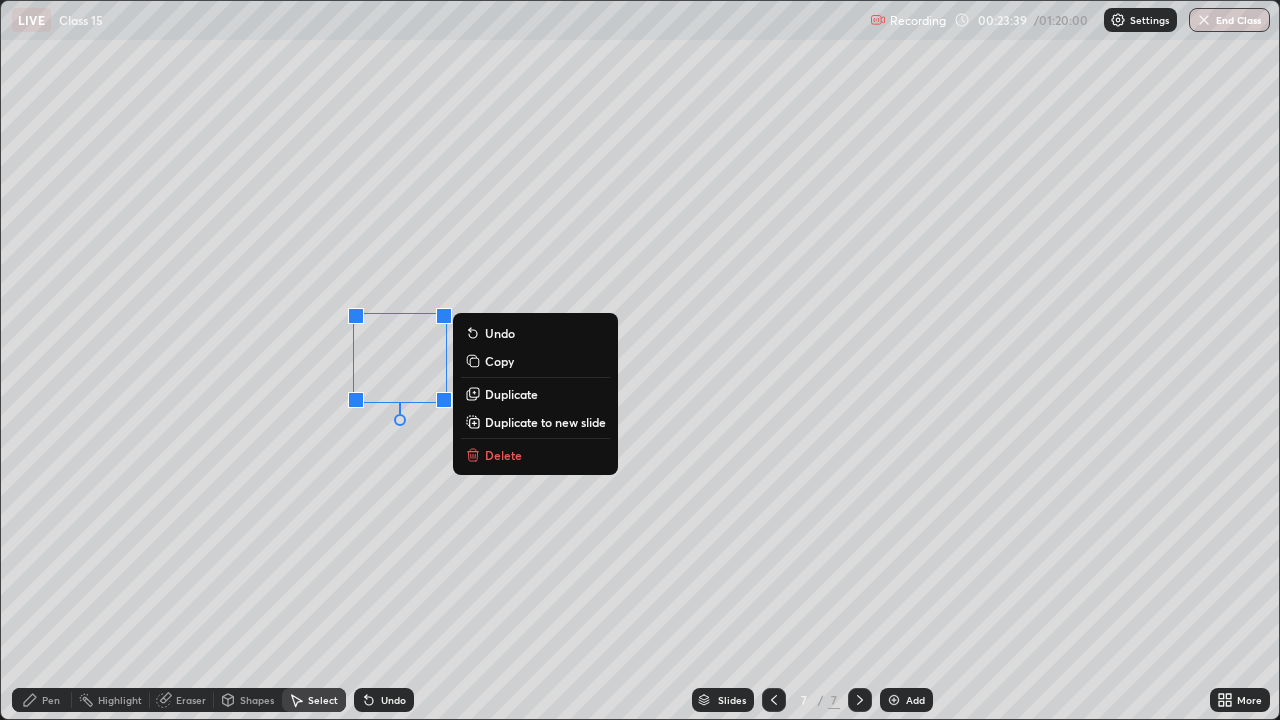 click on "Duplicate" at bounding box center [535, 394] 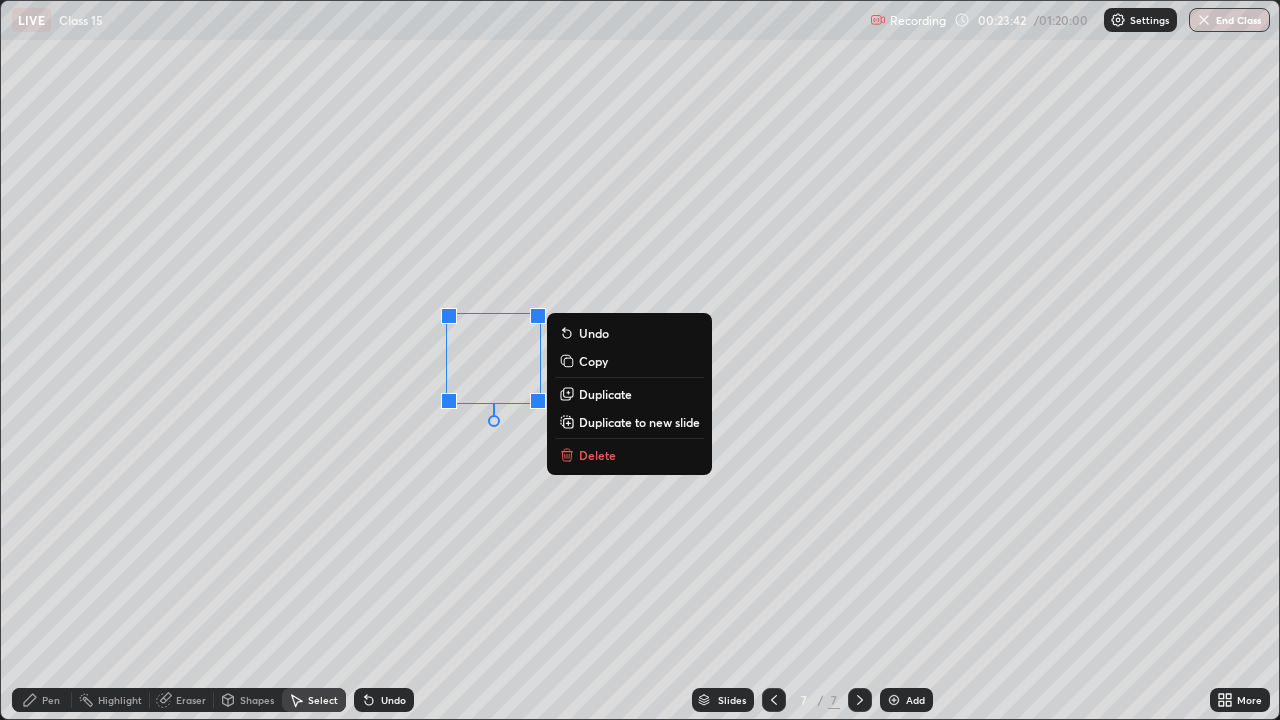 click at bounding box center (564, 329) 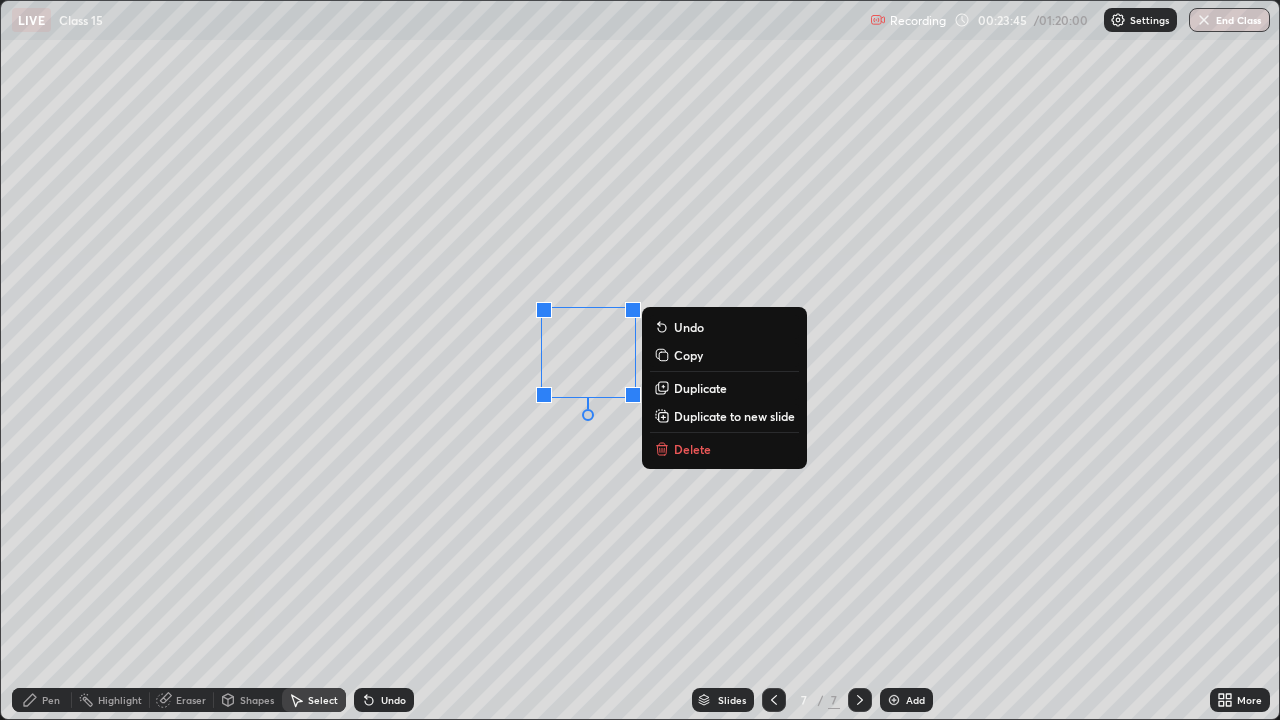 click on "0 ° Undo Copy Duplicate Duplicate to new slide Delete" at bounding box center (640, 360) 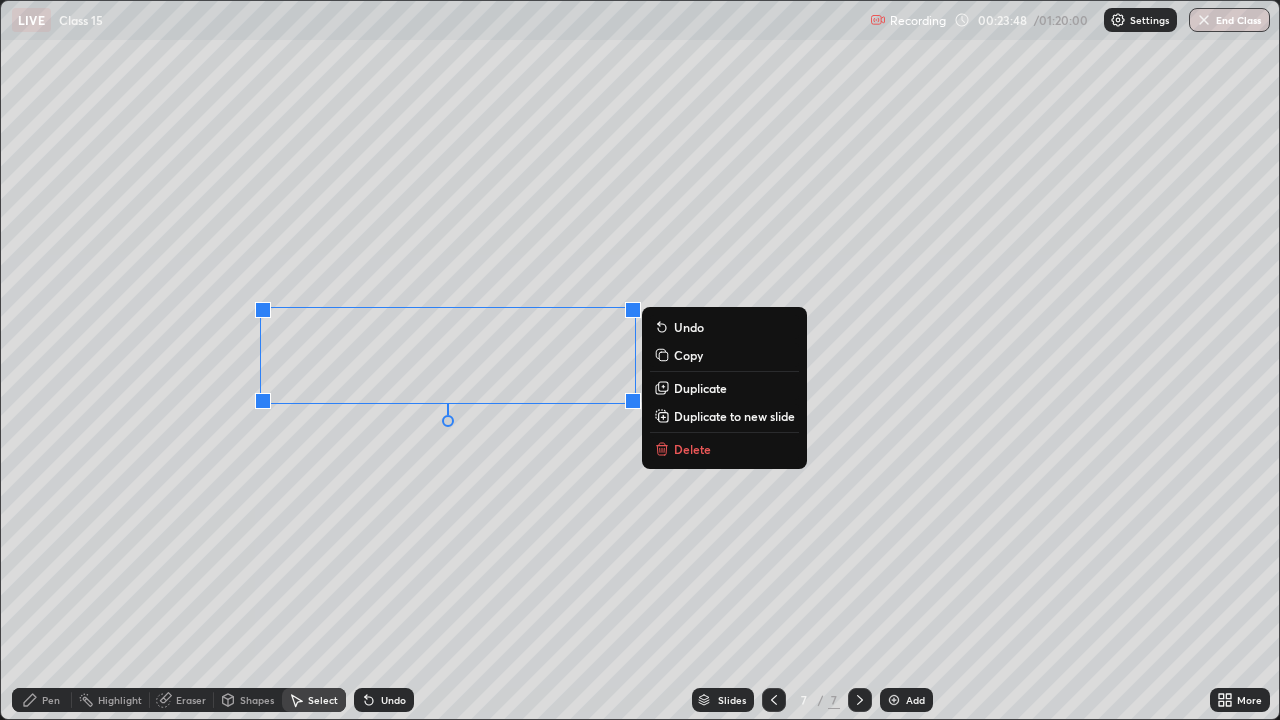 click on "Duplicate" at bounding box center [689, 327] 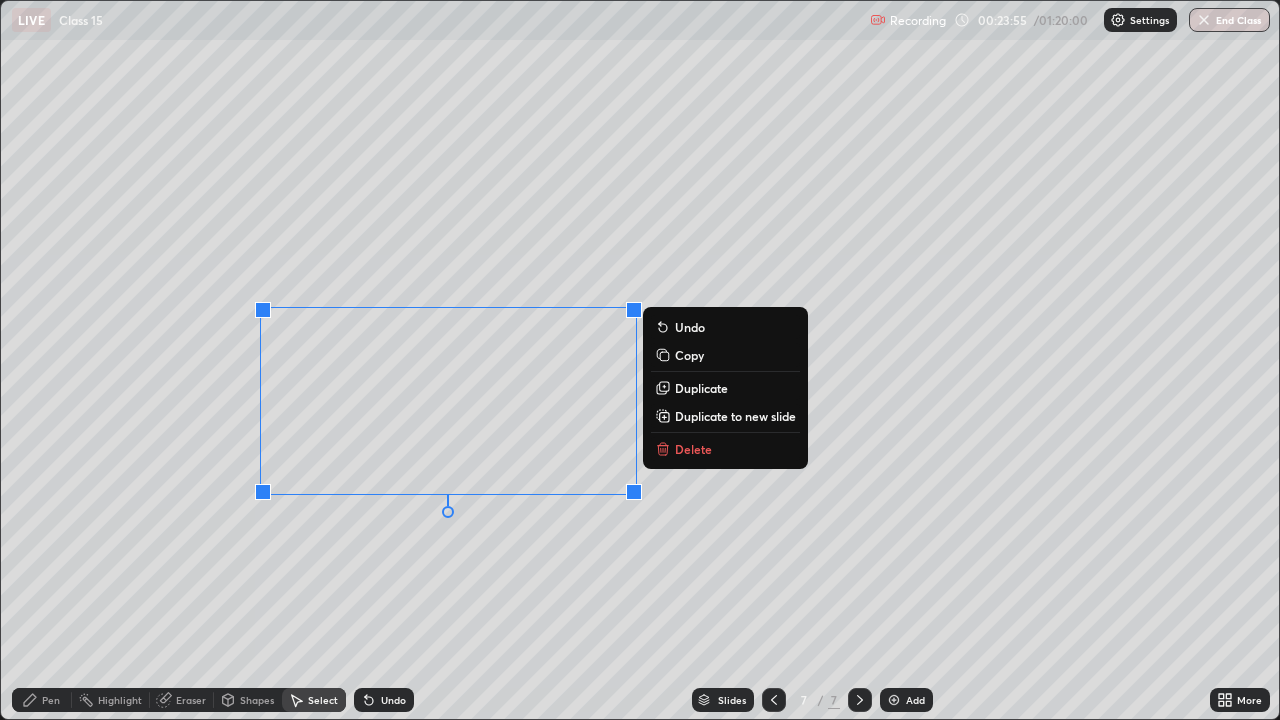 click on "Duplicate" at bounding box center [690, 327] 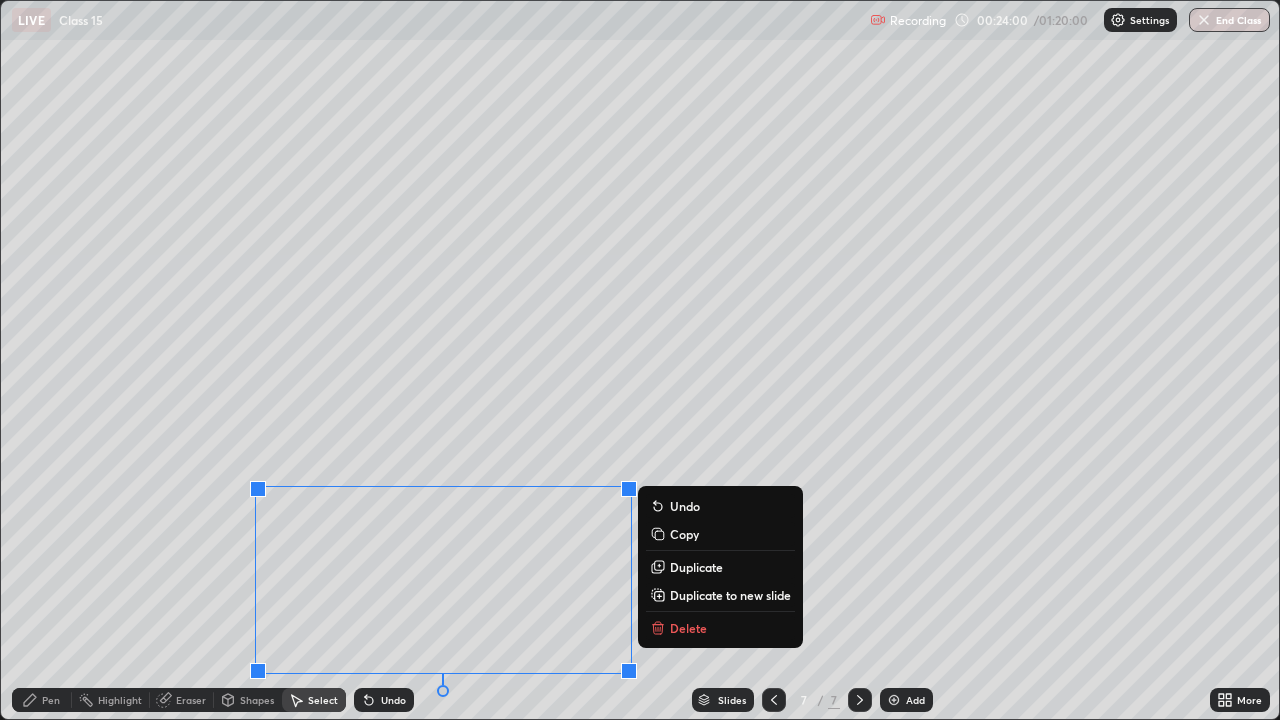 click on "0 ° Undo Copy Duplicate Duplicate to new slide Delete" at bounding box center [640, 360] 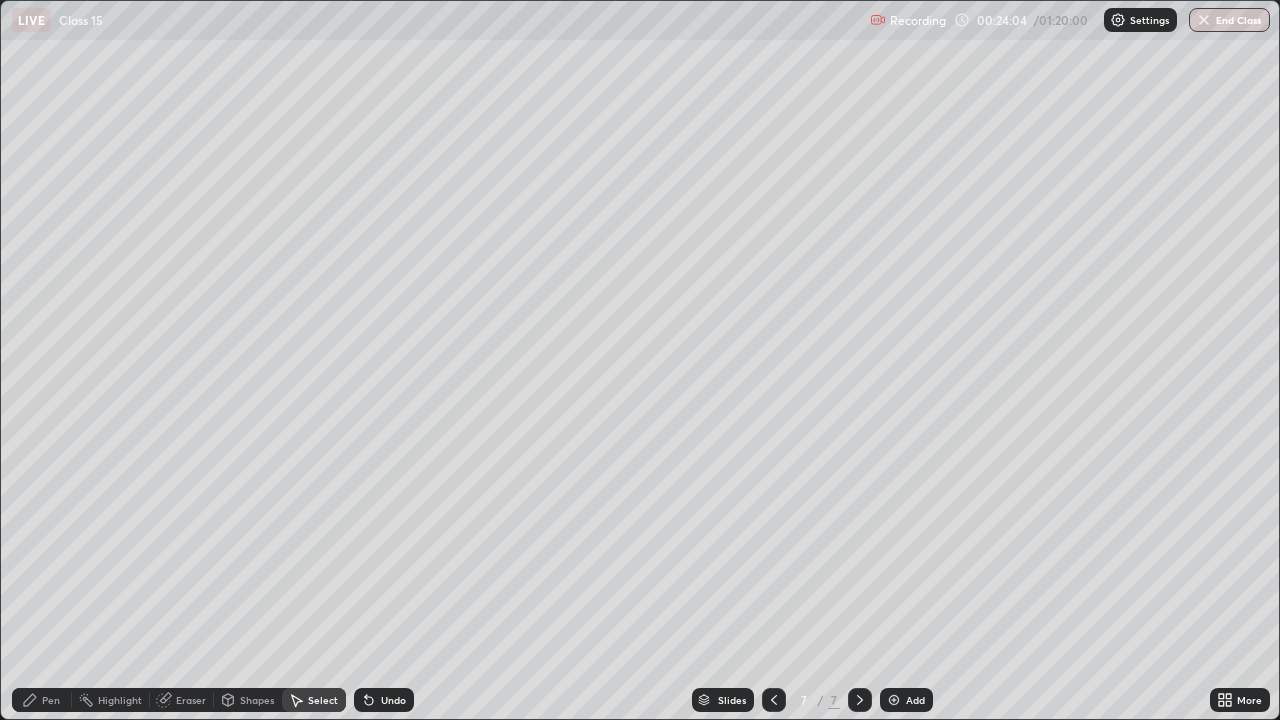 click on "Pen" at bounding box center (51, 700) 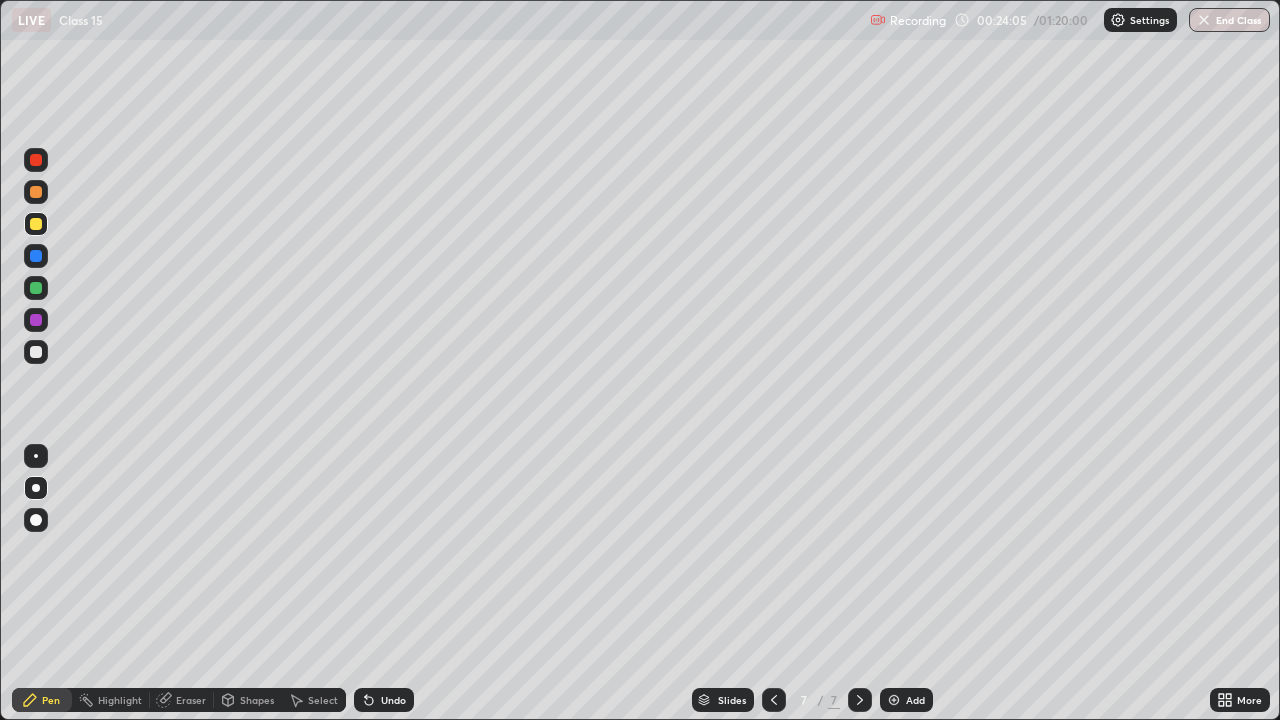 click at bounding box center (36, 352) 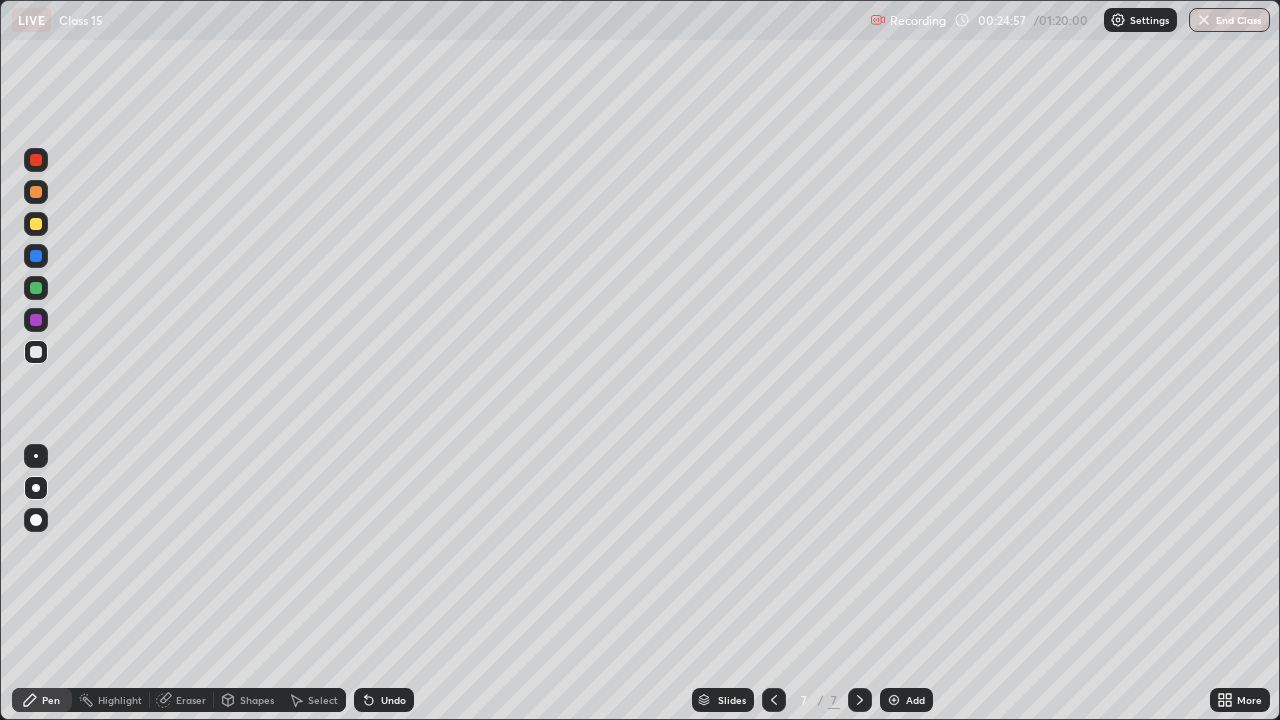 click at bounding box center [774, 700] 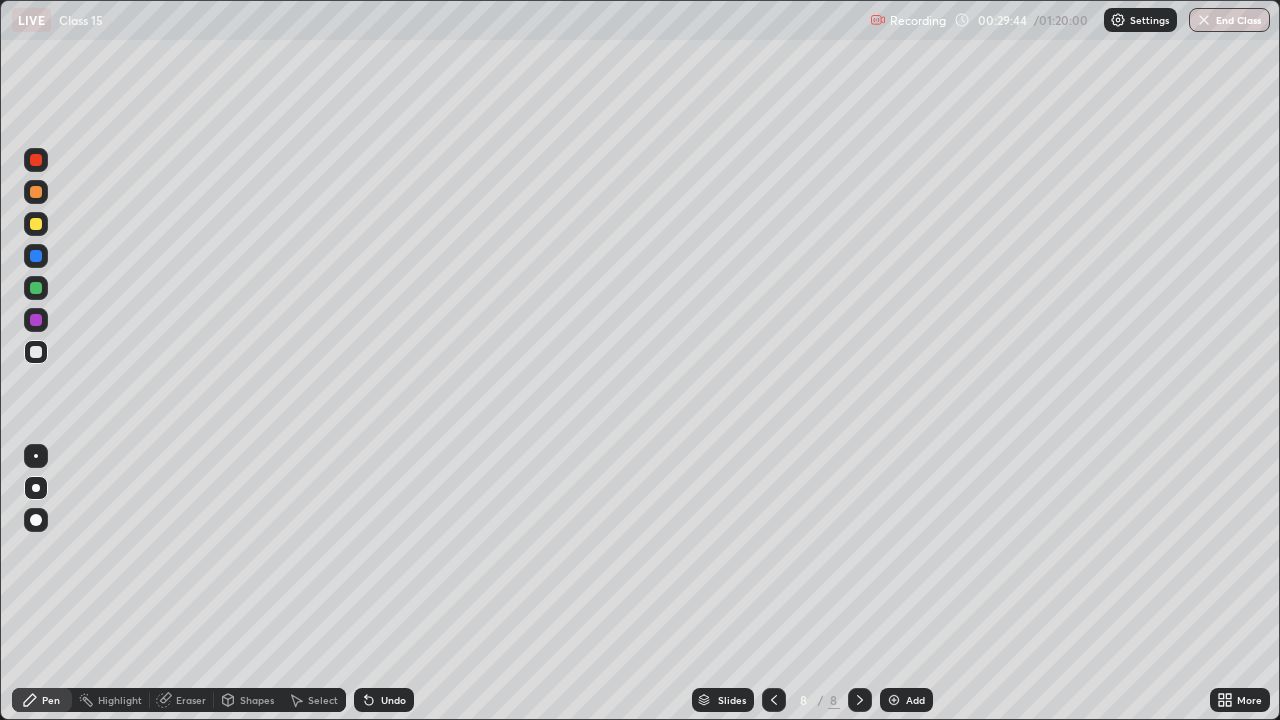 click at bounding box center (894, 700) 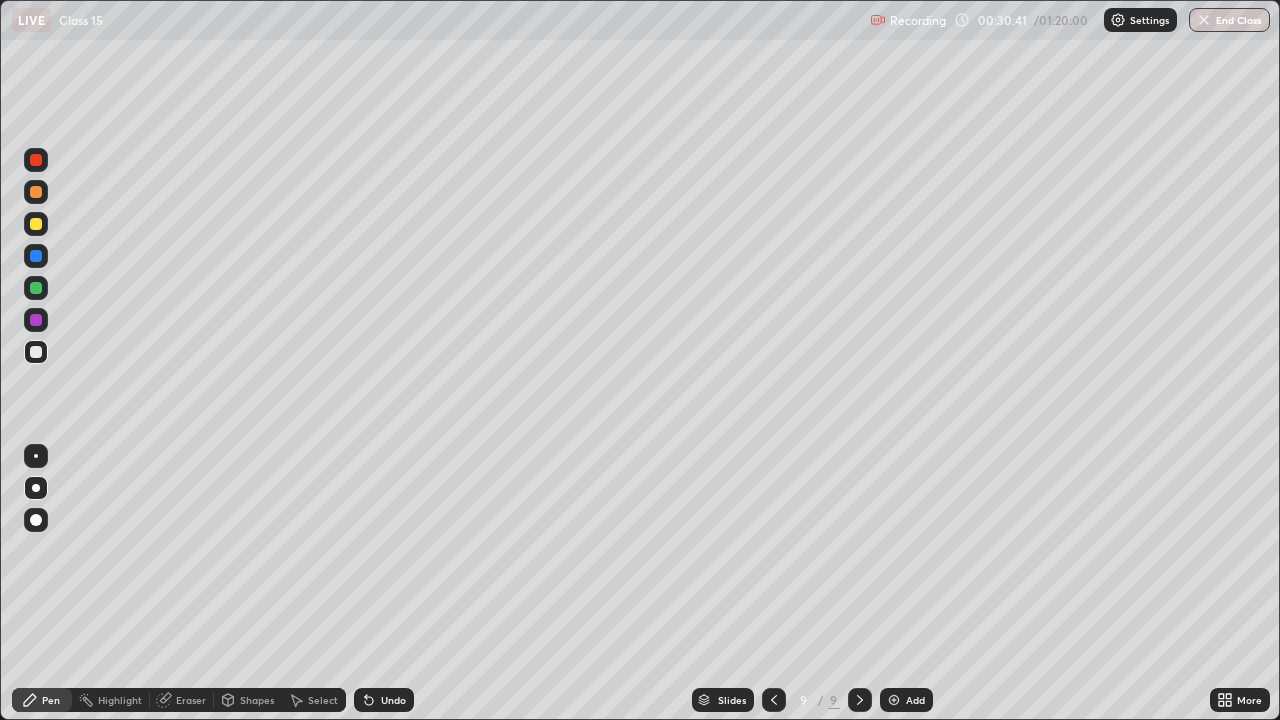 click on "Eraser" at bounding box center (120, 700) 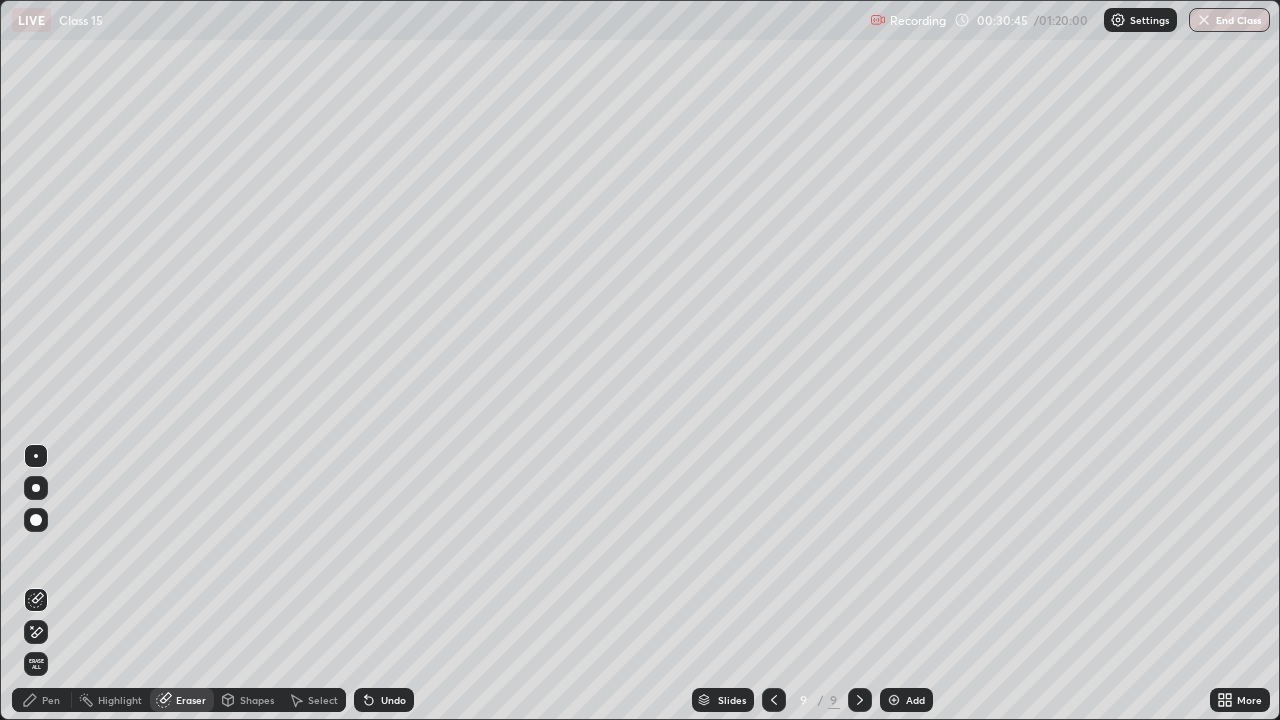 click at bounding box center [36, 520] 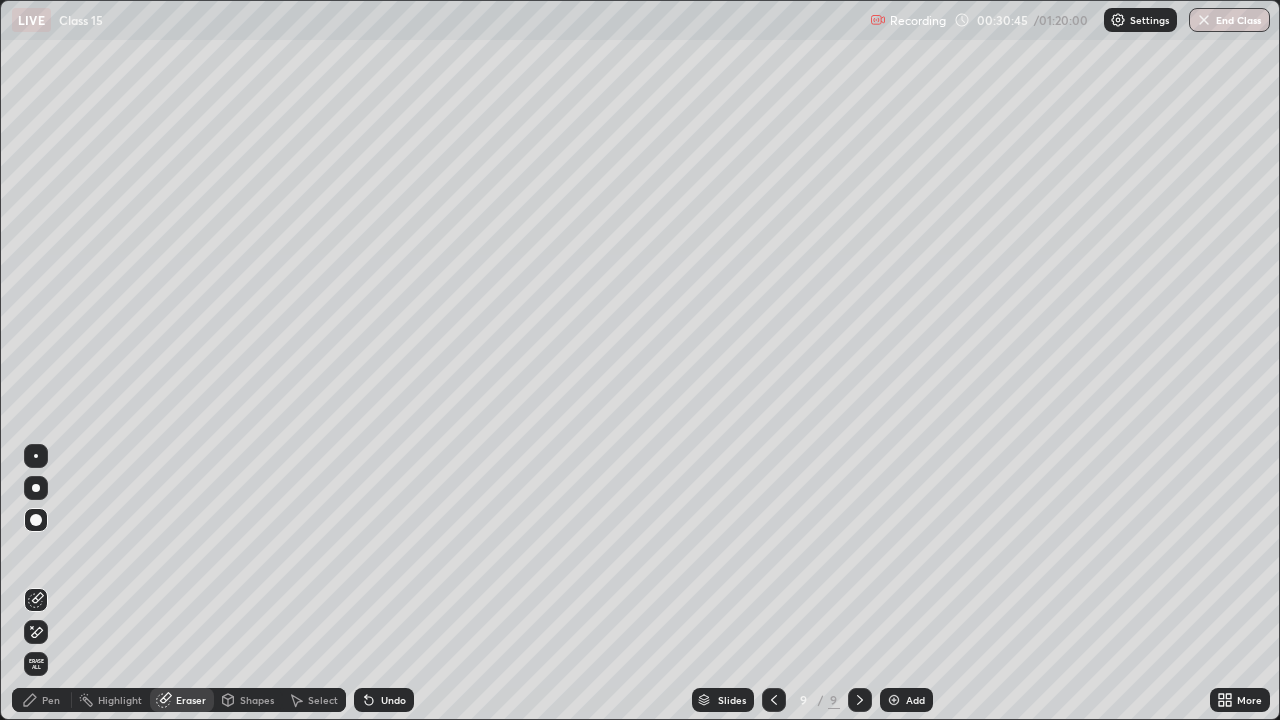 click on "Pen" at bounding box center [42, 700] 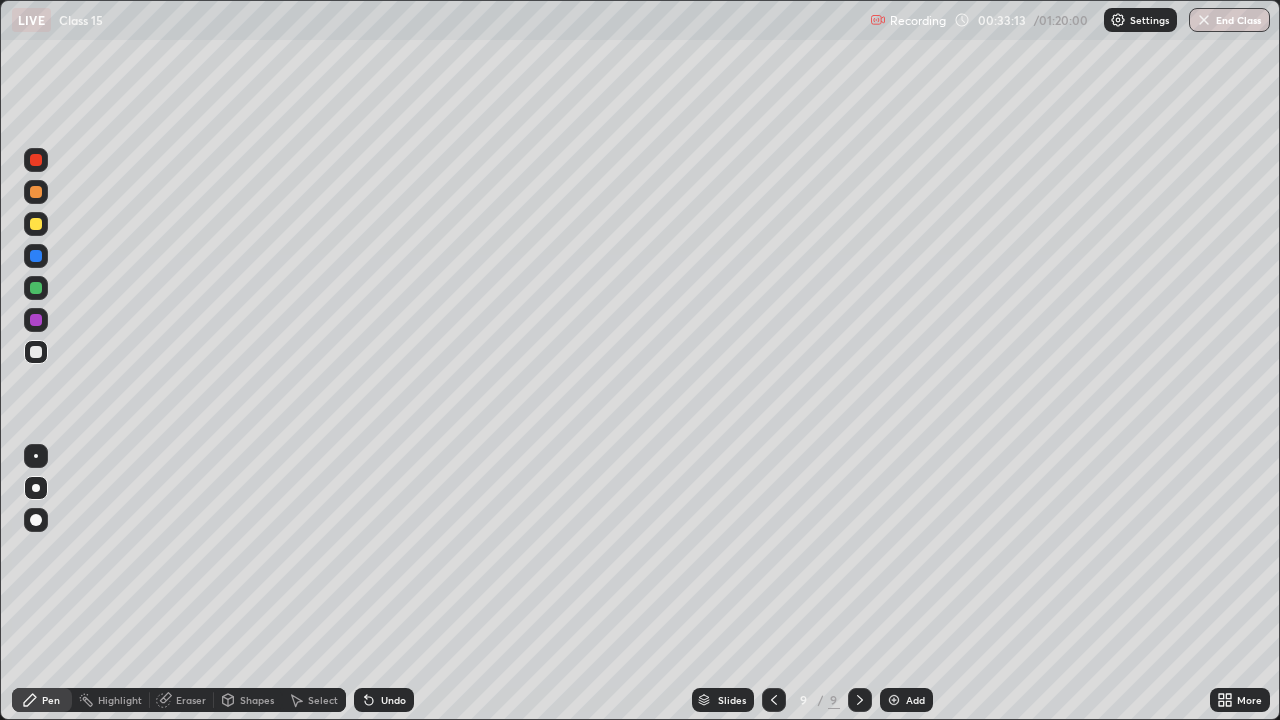 click at bounding box center (774, 700) 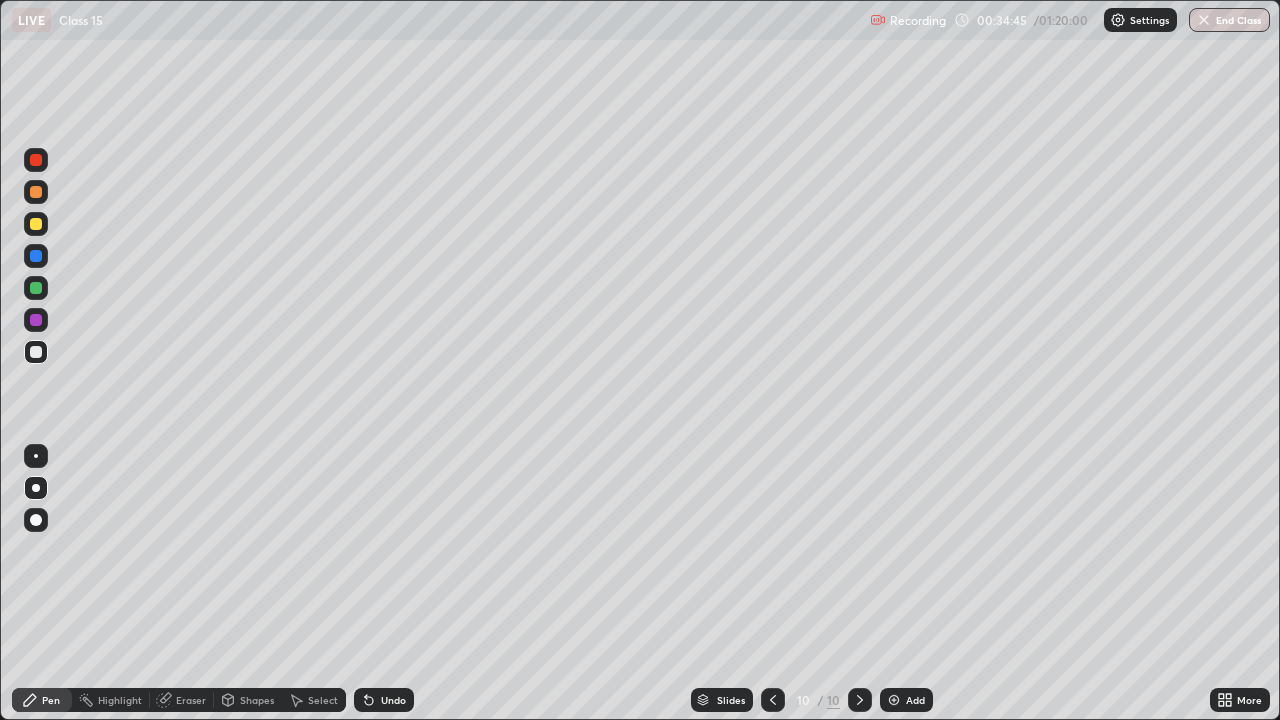 click at bounding box center [36, 320] 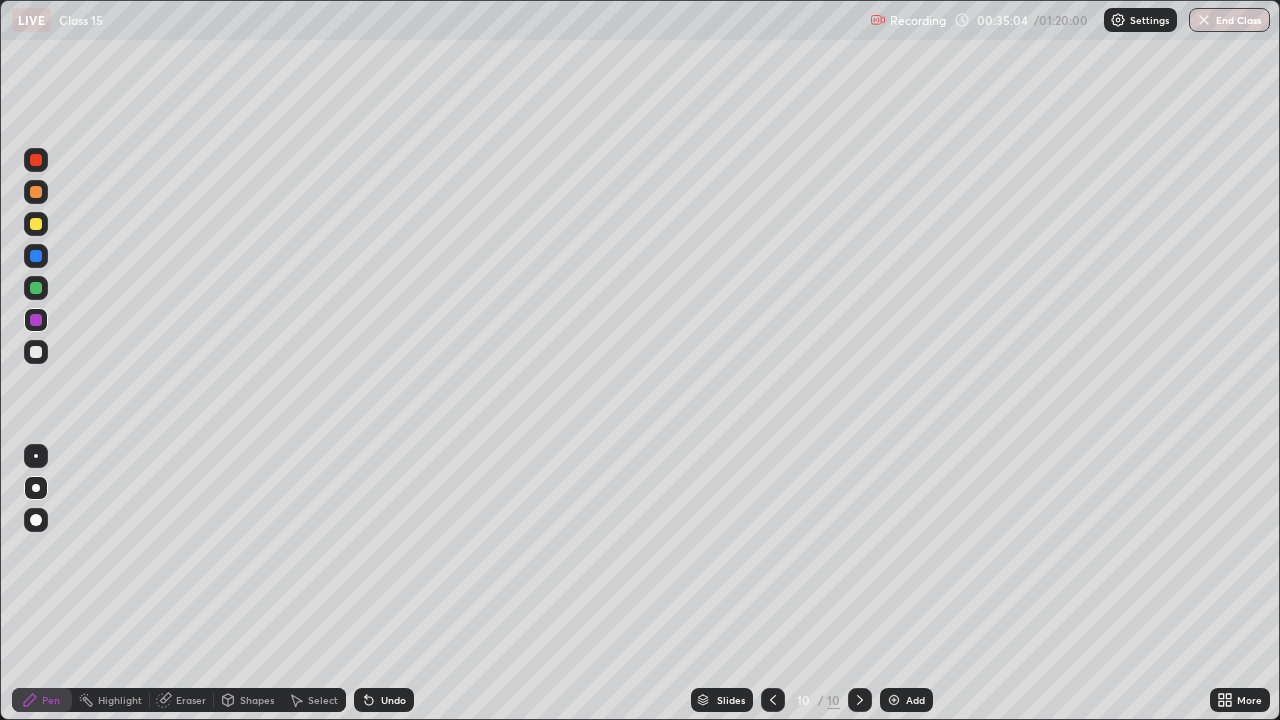 click at bounding box center [36, 288] 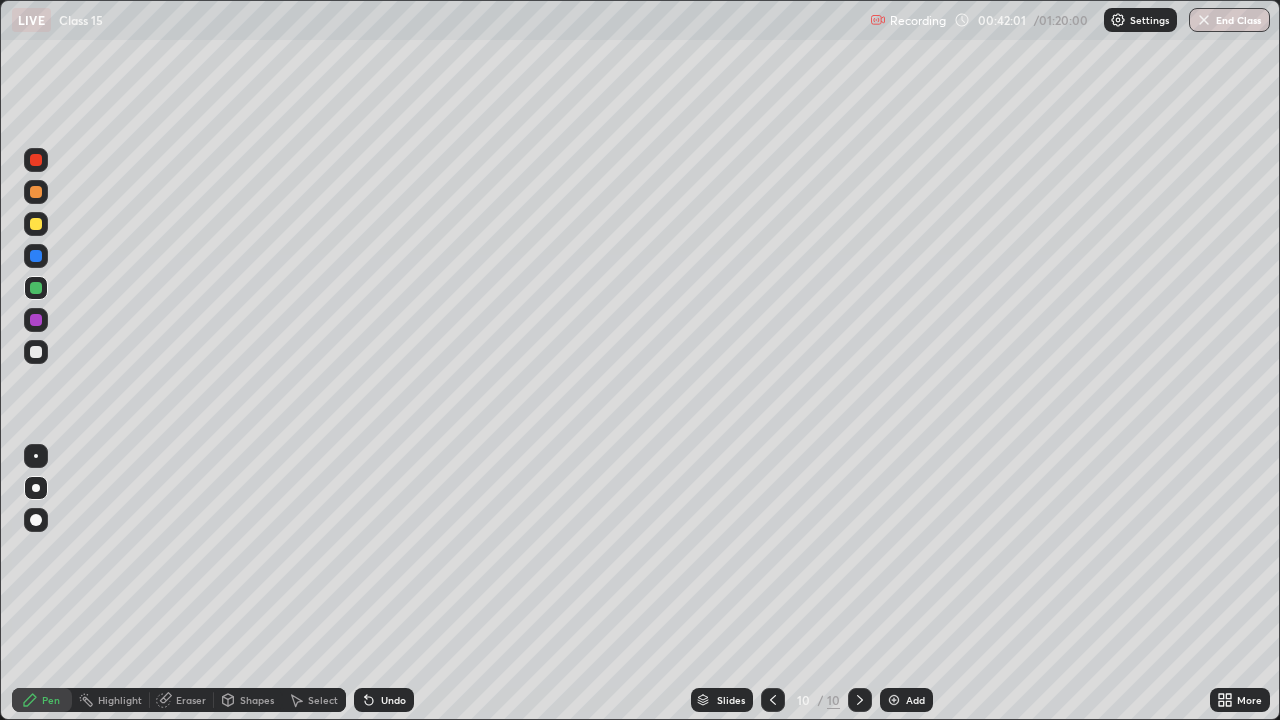 click at bounding box center (773, 700) 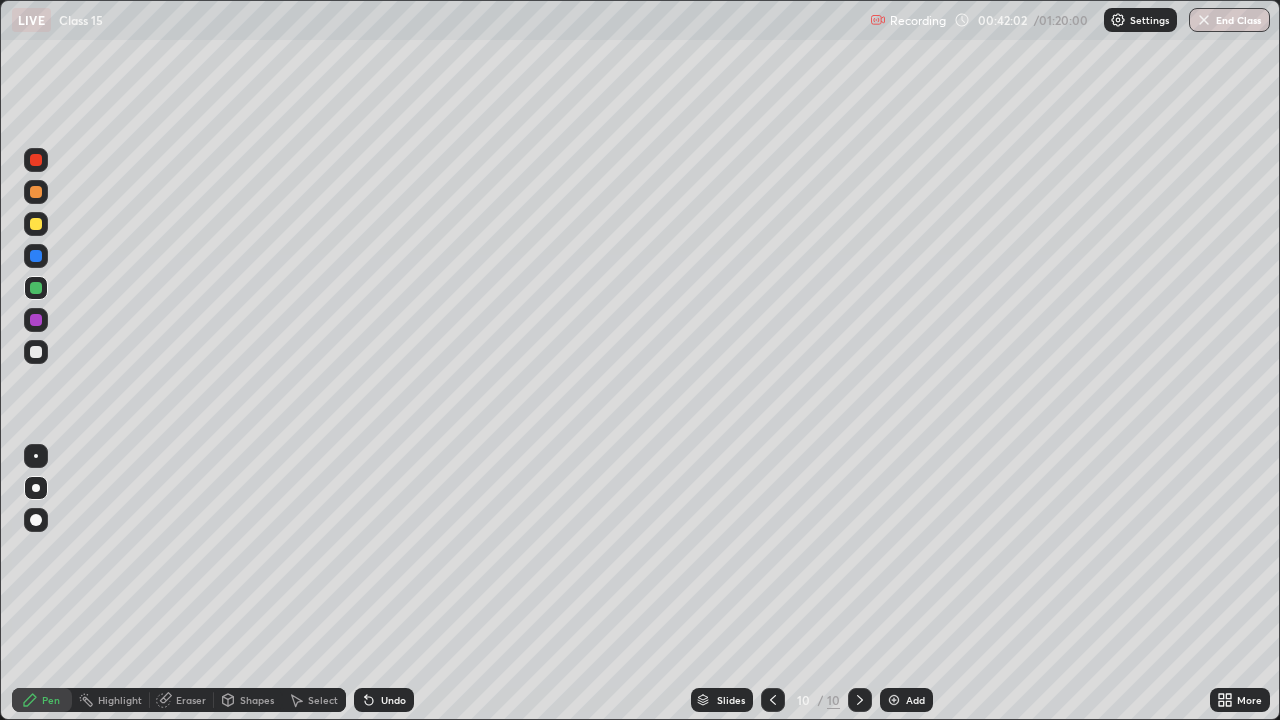 click at bounding box center [894, 700] 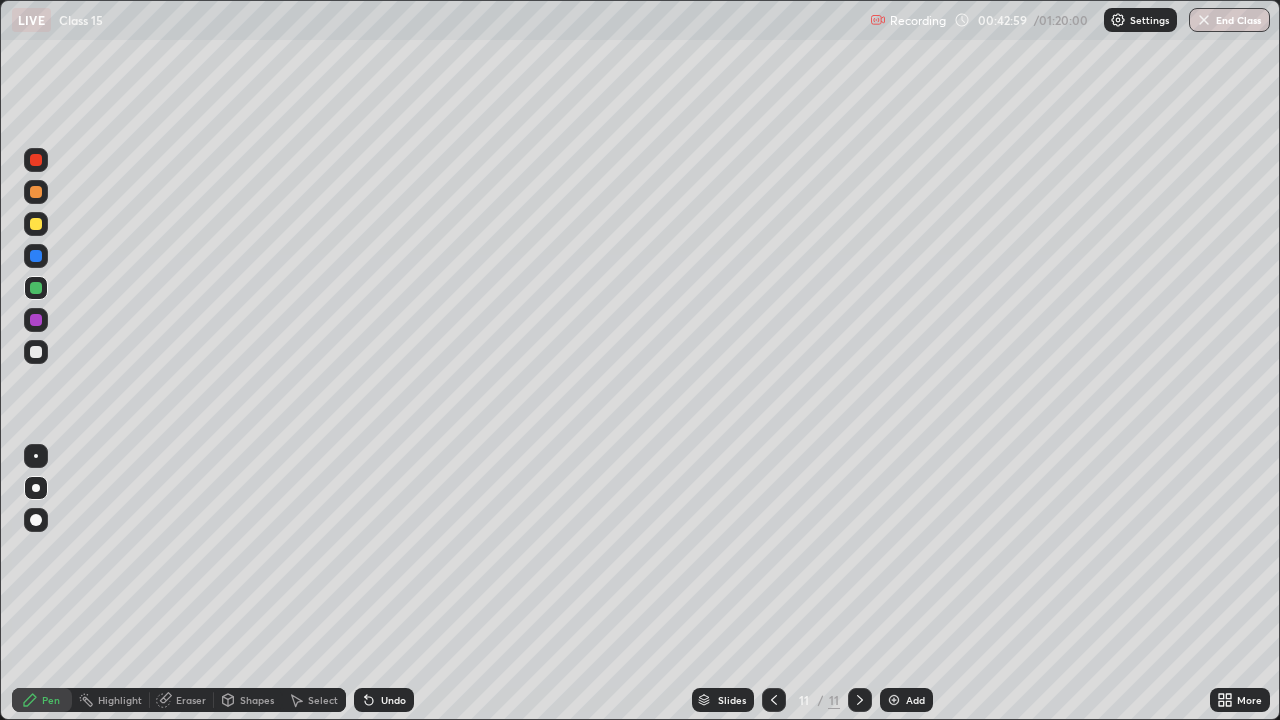 click at bounding box center [774, 700] 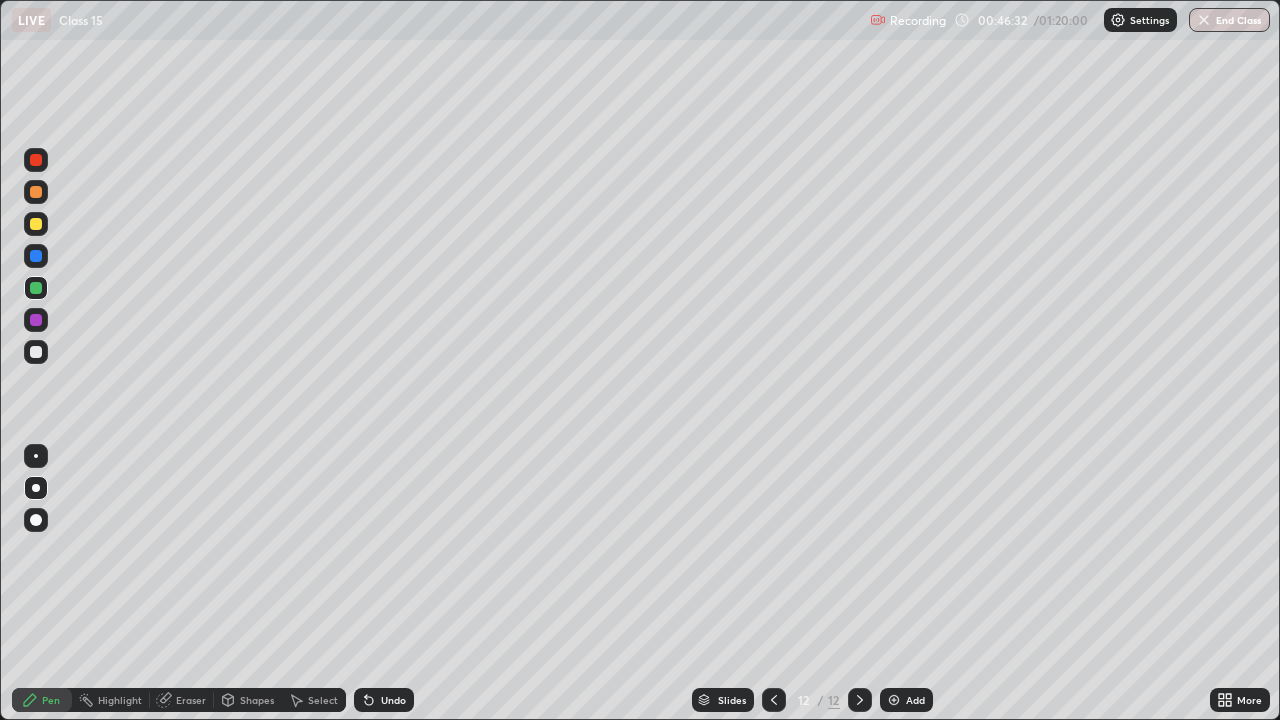 click at bounding box center (774, 700) 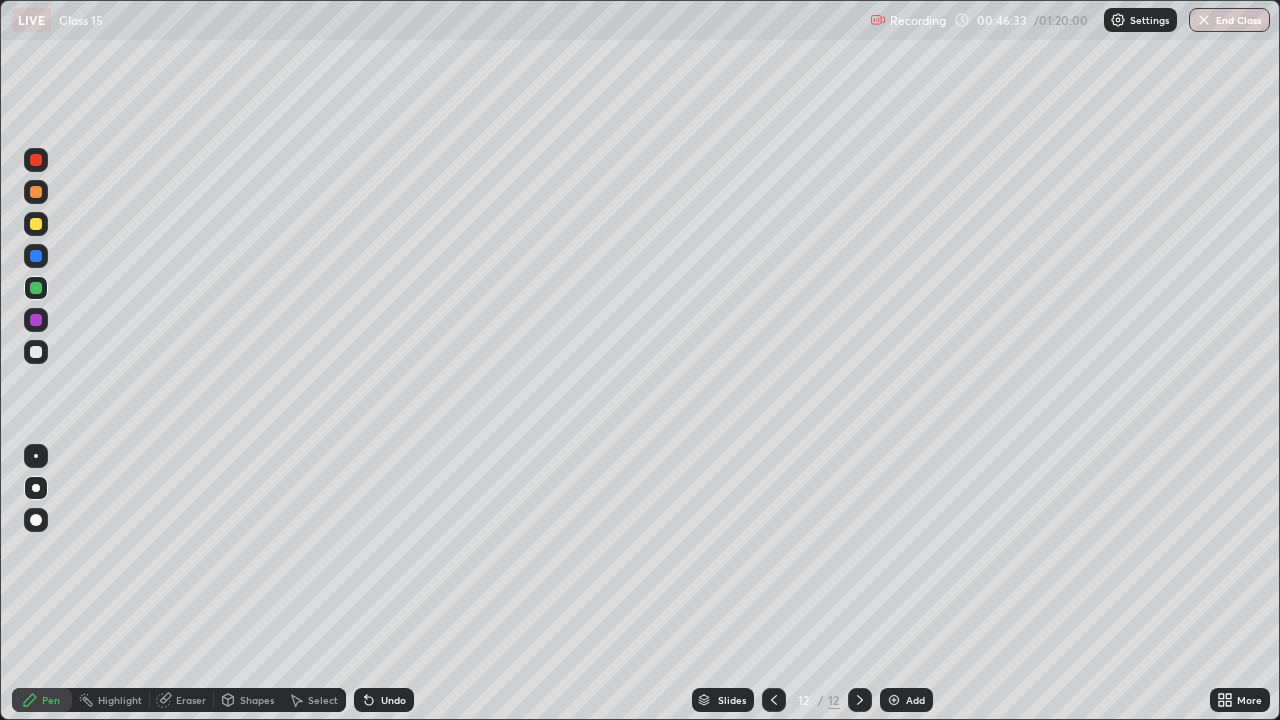 click on "Add" at bounding box center (906, 700) 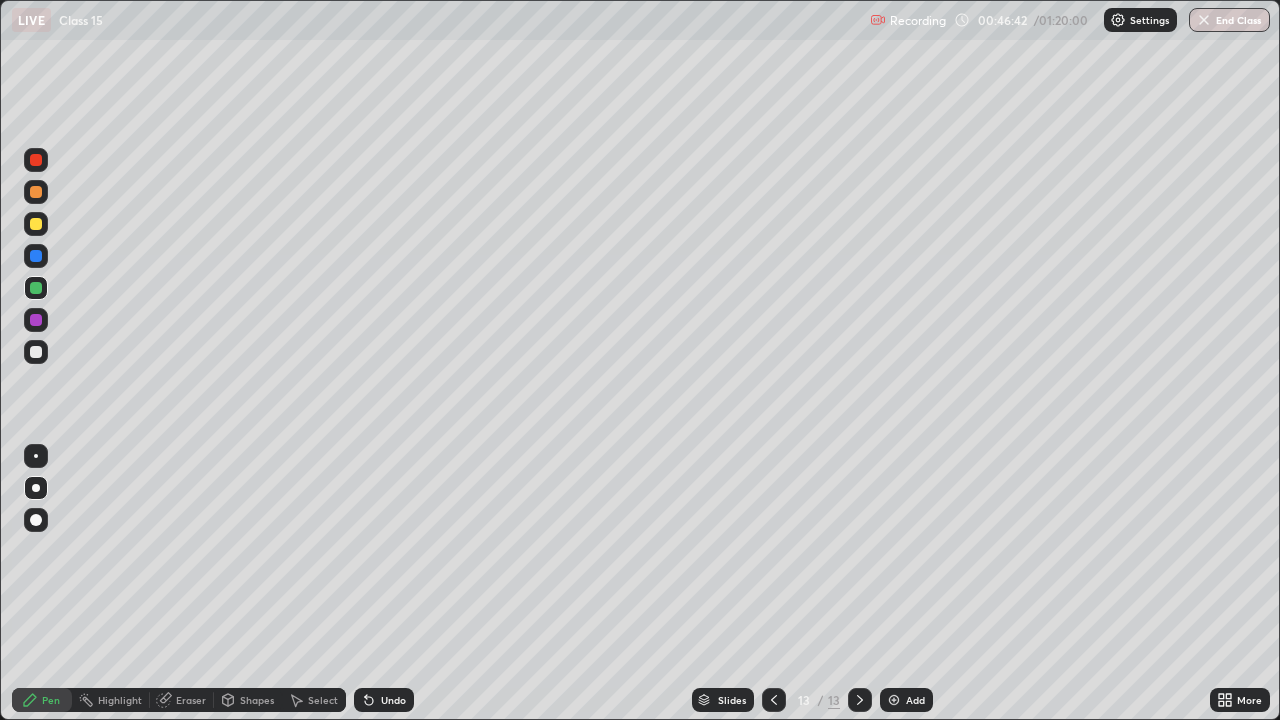 click at bounding box center [36, 160] 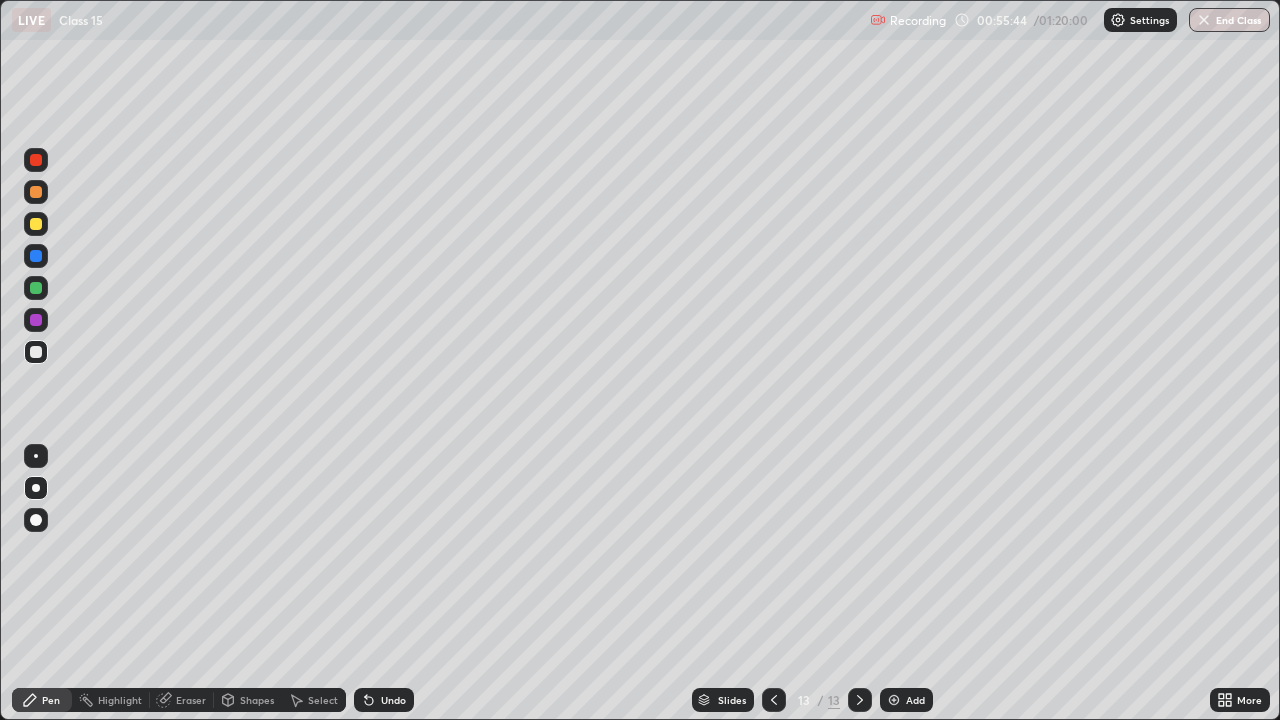 click at bounding box center (774, 700) 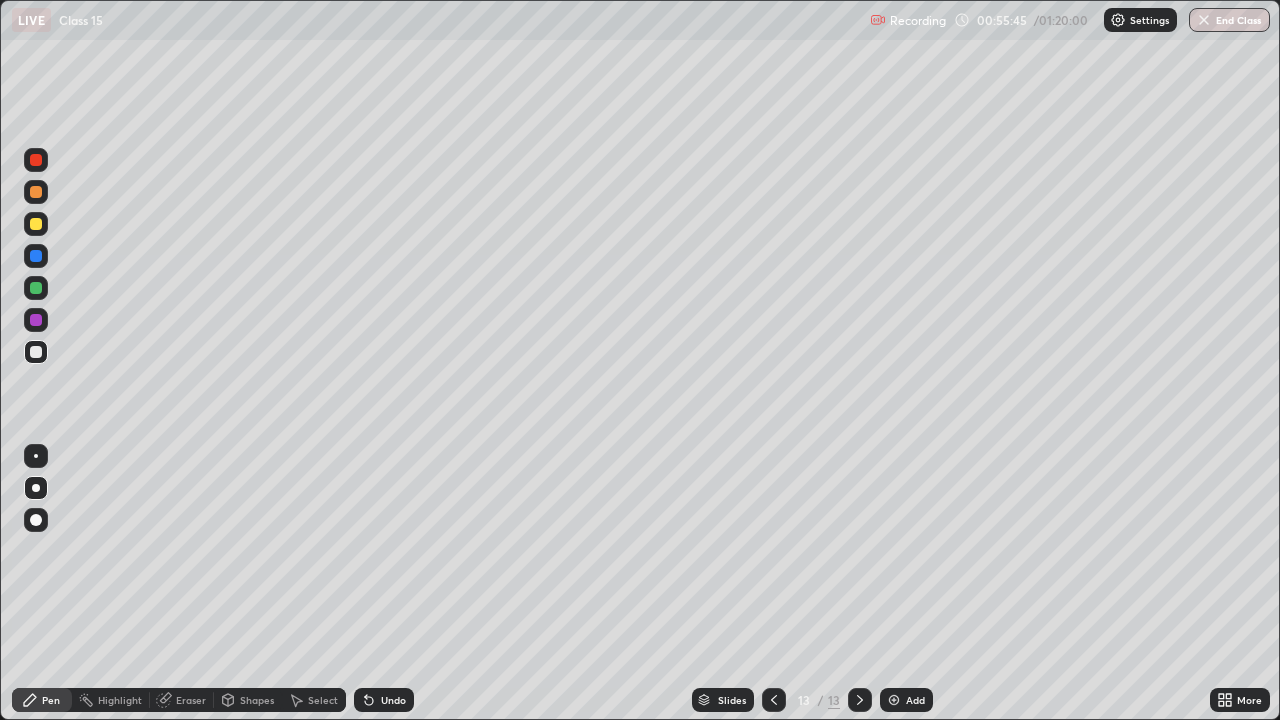 click at bounding box center (894, 700) 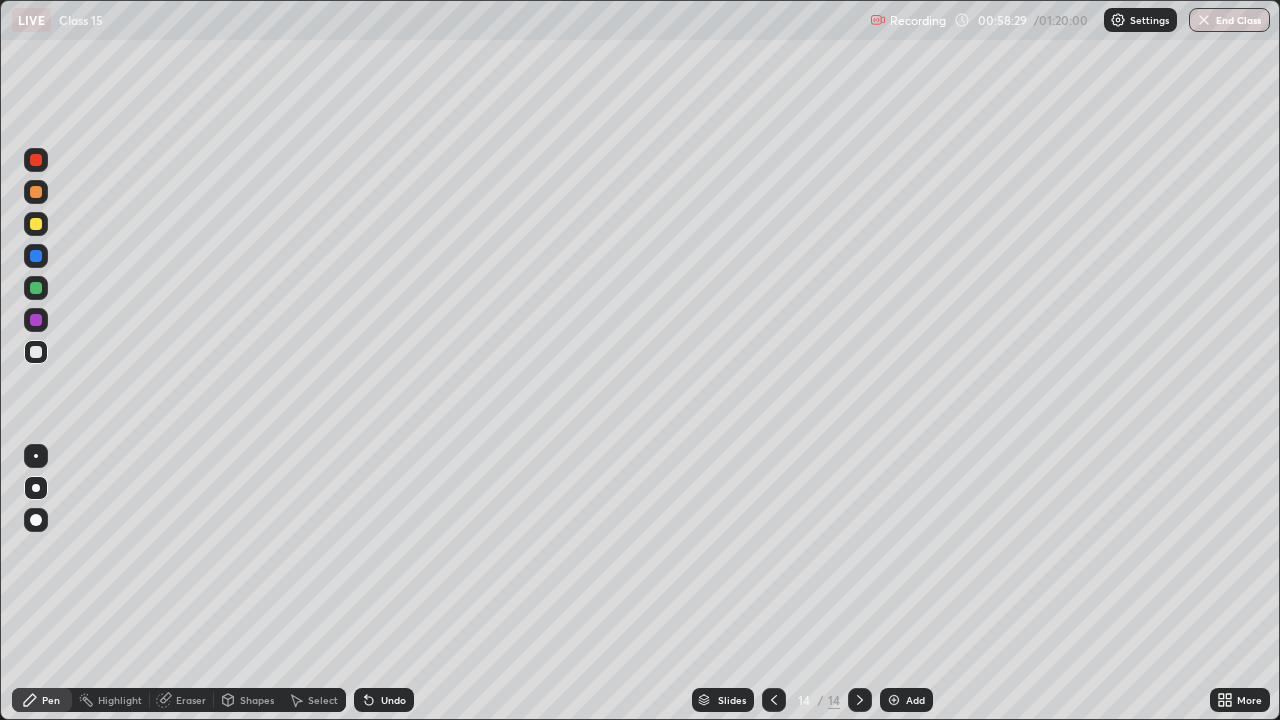 click at bounding box center [894, 700] 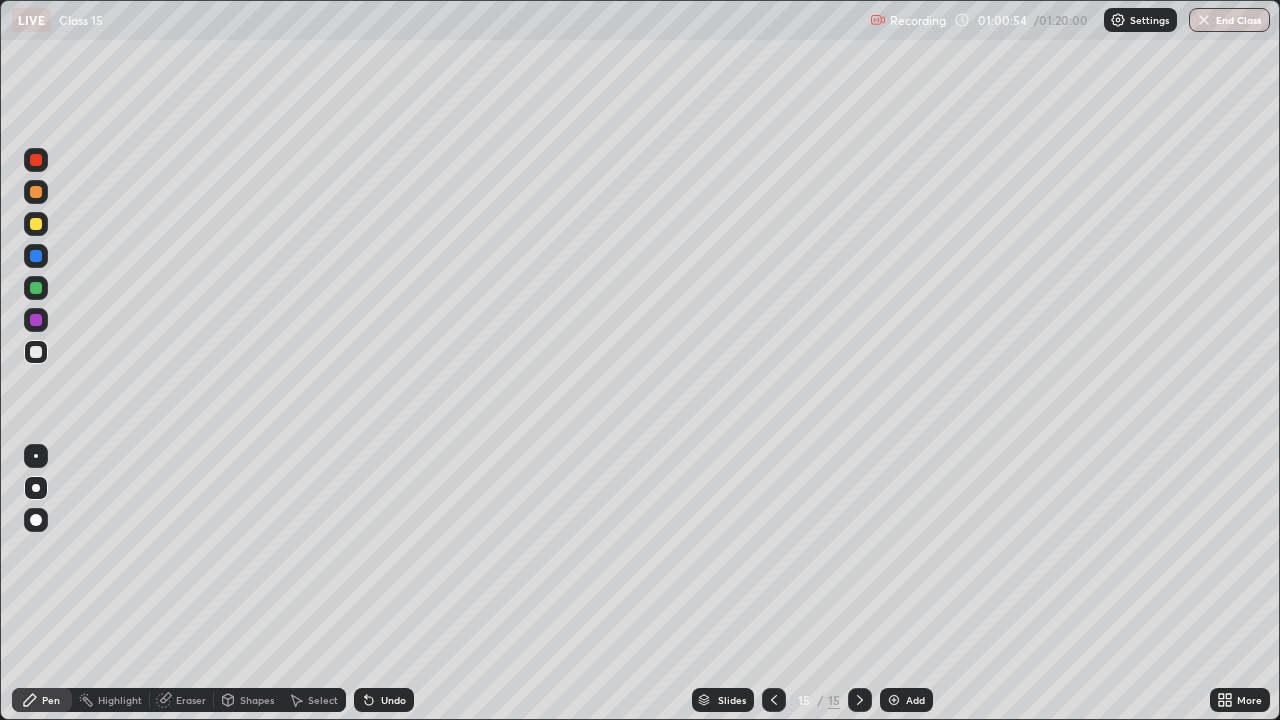 click at bounding box center [774, 700] 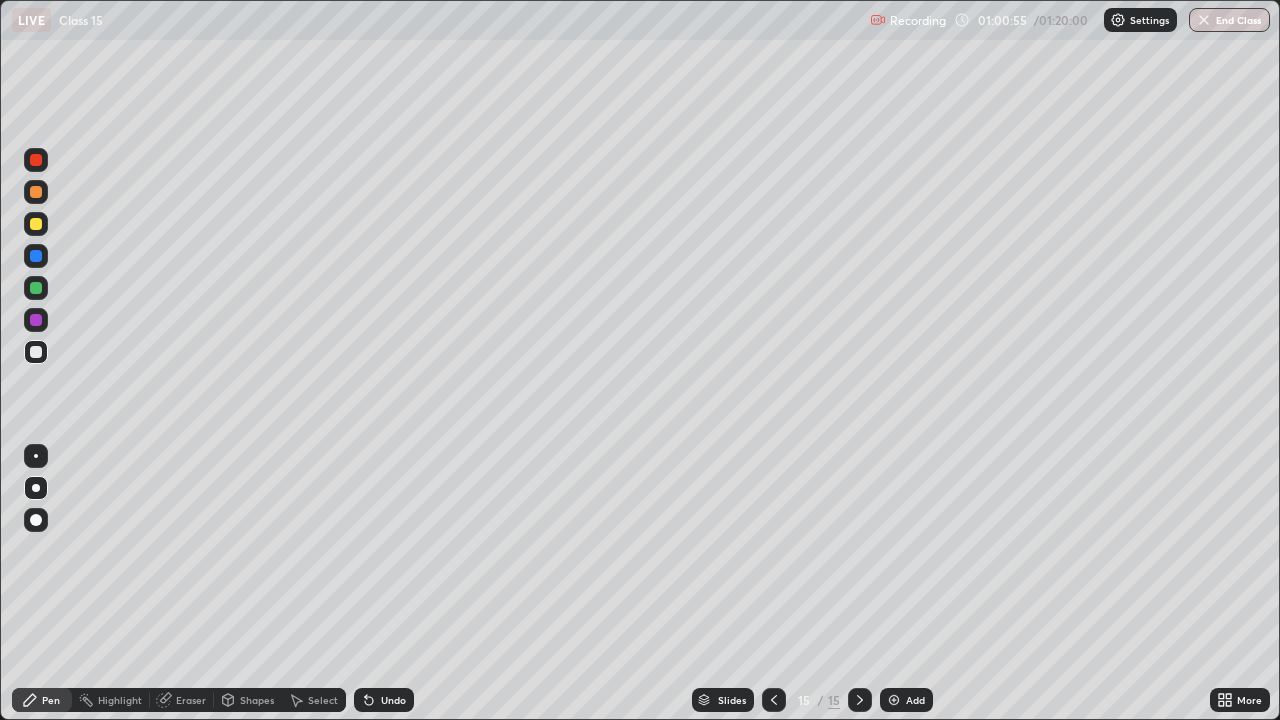click at bounding box center [774, 700] 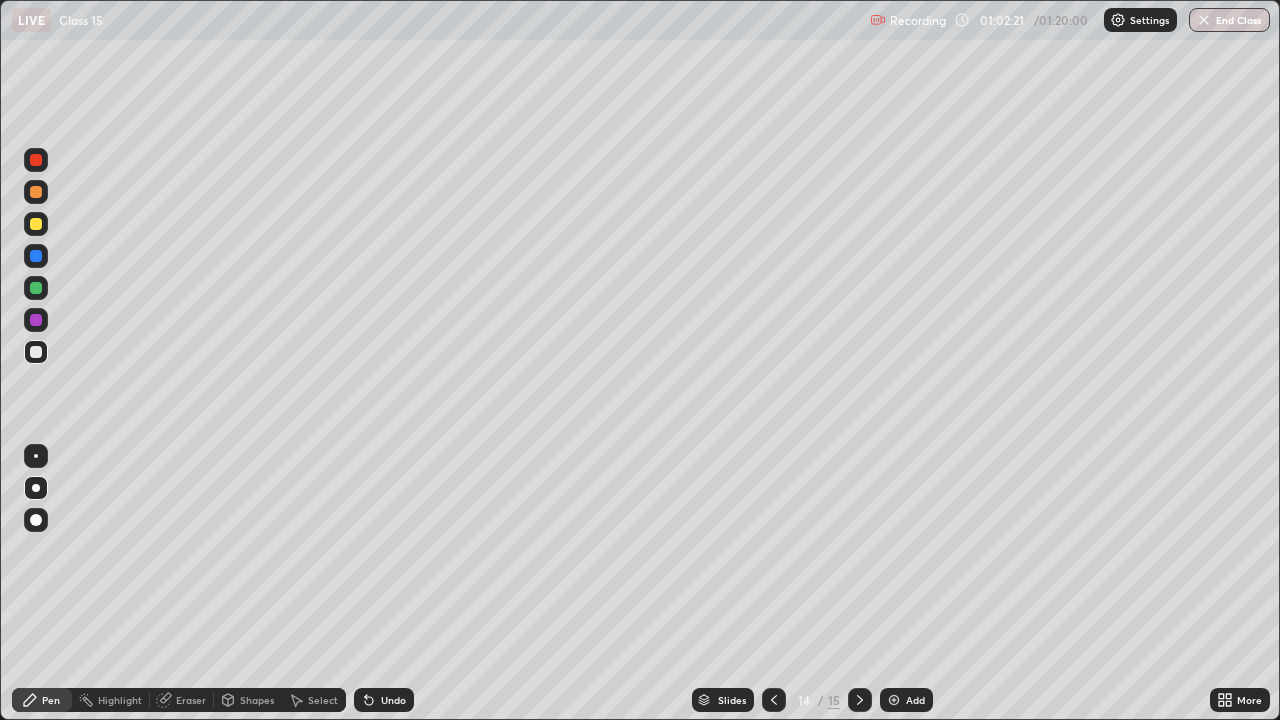 click at bounding box center (774, 700) 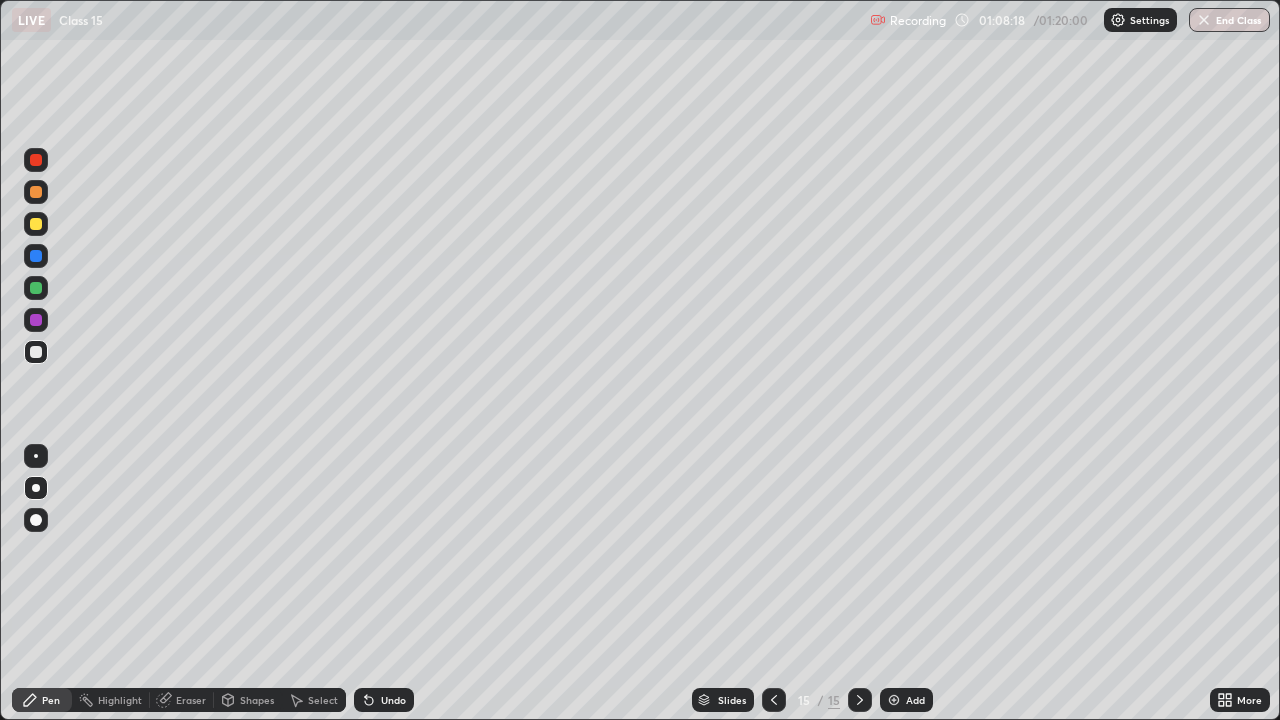 click at bounding box center (1204, 20) 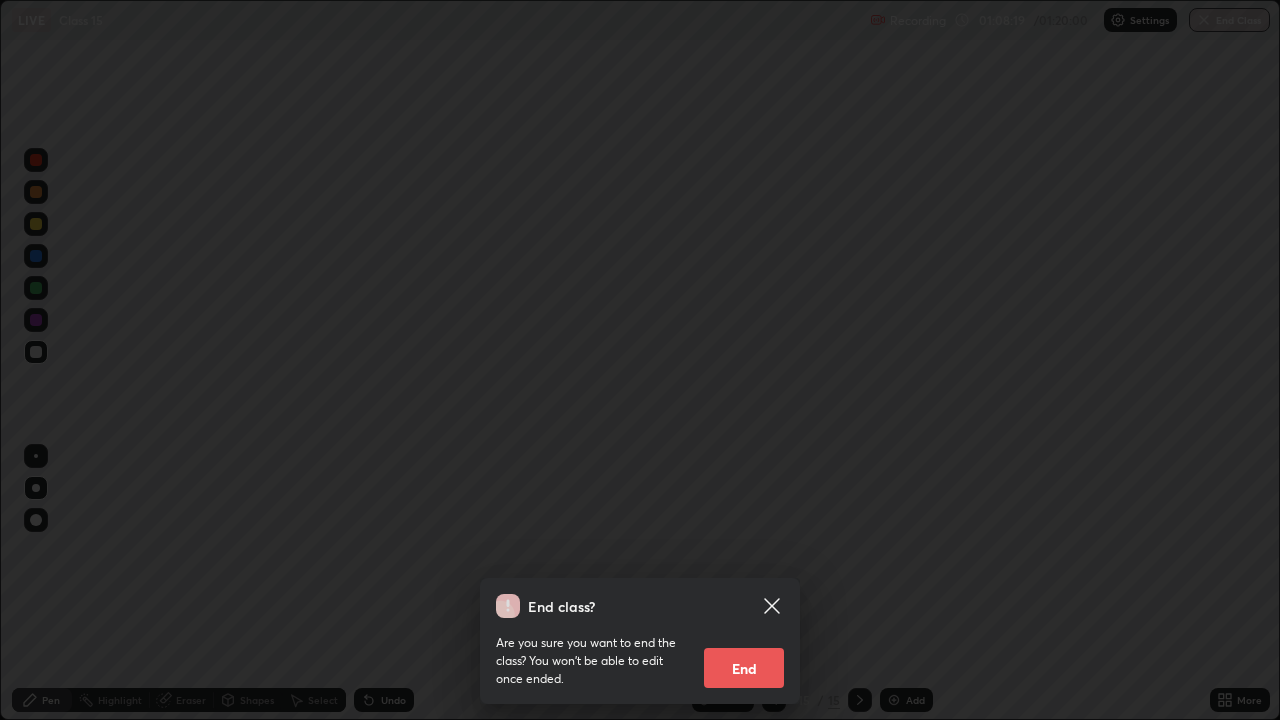 click on "End" at bounding box center (744, 668) 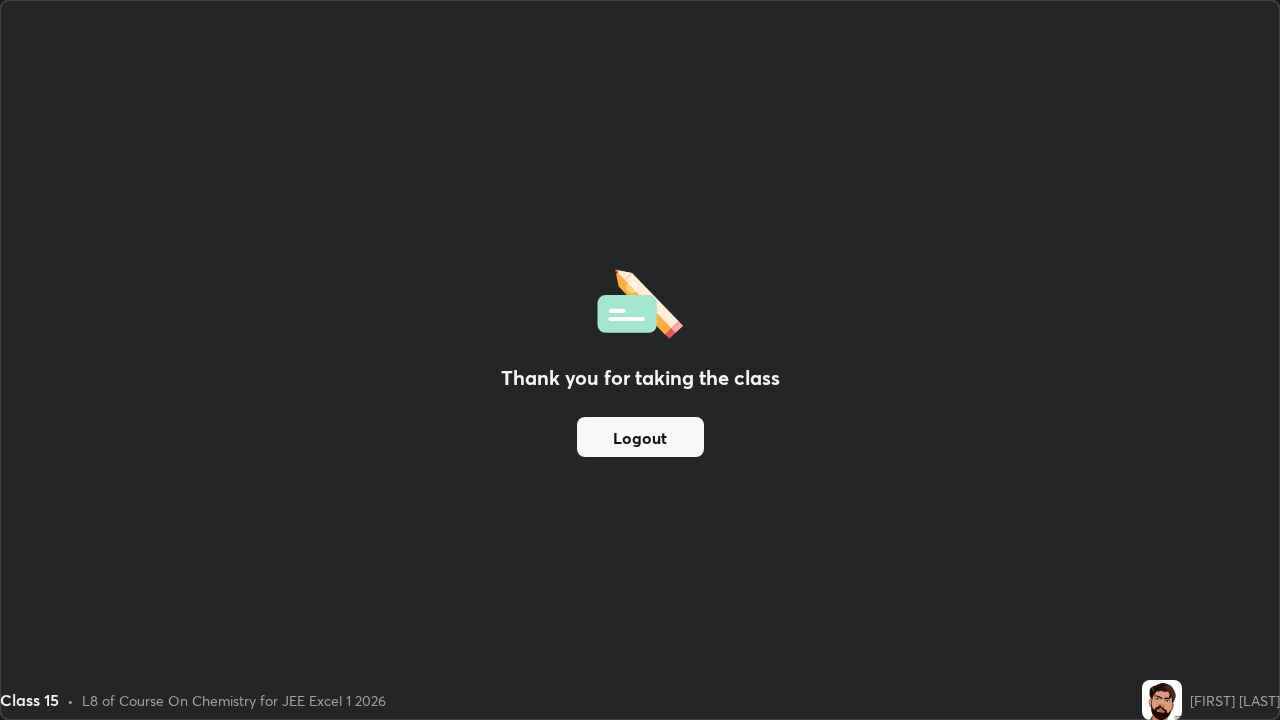 click on "Thank you for taking the class Logout" at bounding box center [640, 360] 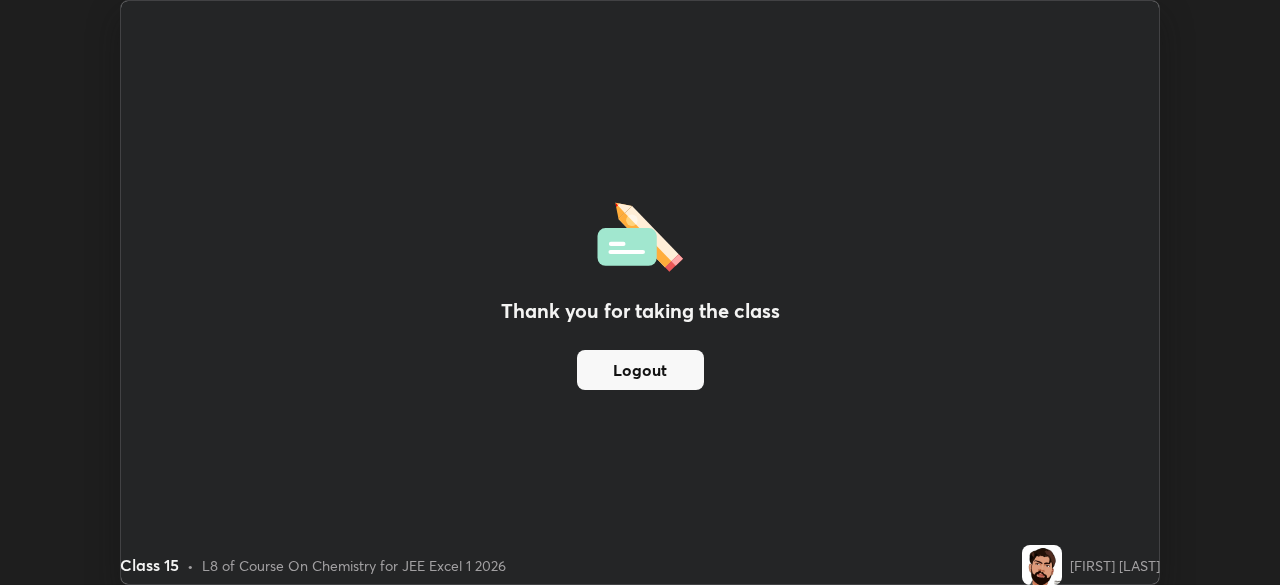 scroll, scrollTop: 585, scrollLeft: 1280, axis: both 